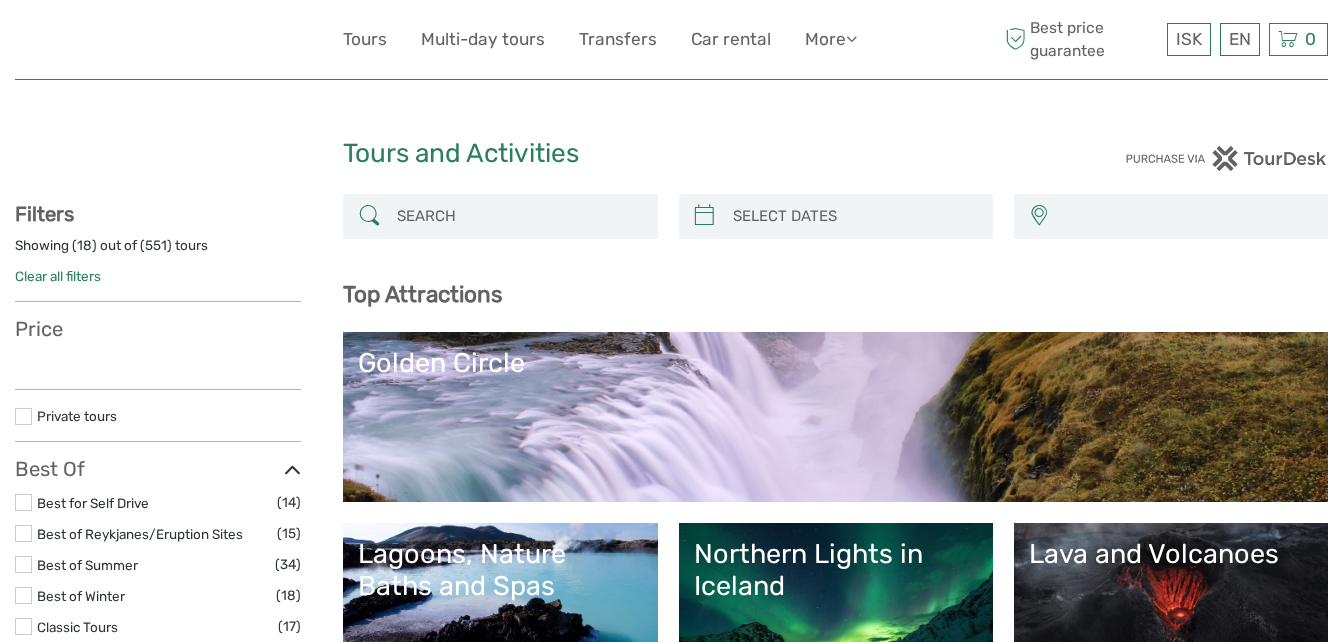 scroll, scrollTop: 0, scrollLeft: 0, axis: both 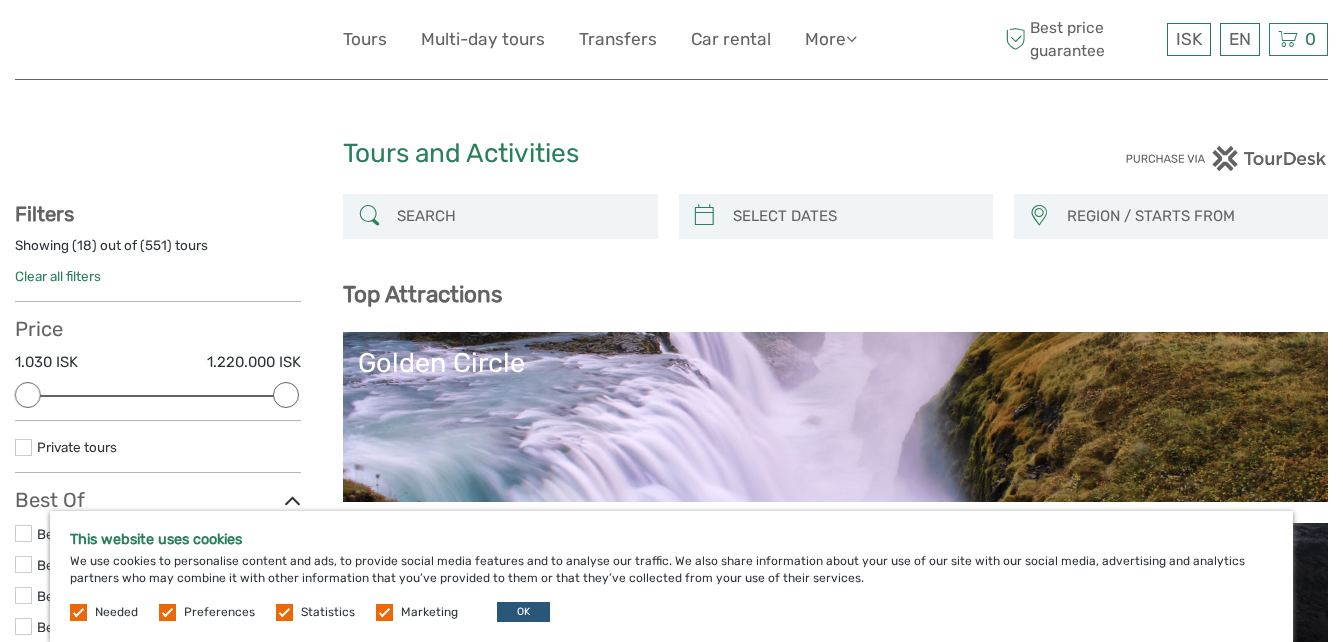 click at bounding box center (384, 612) 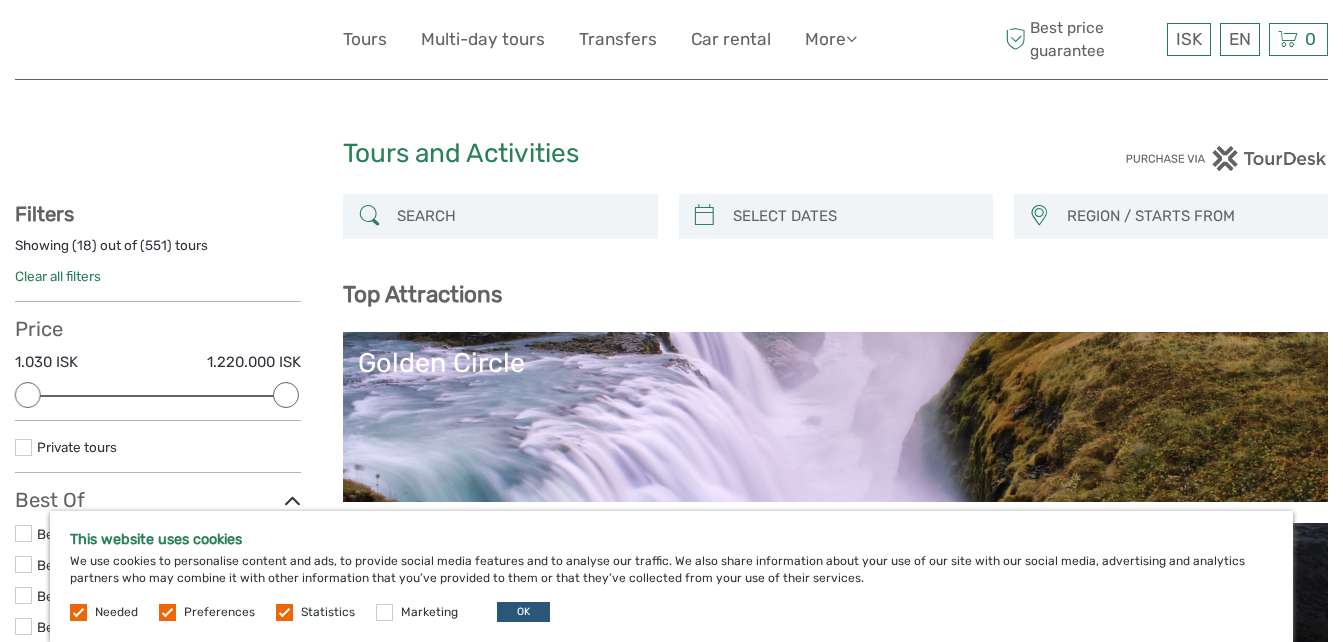 click at bounding box center (284, 612) 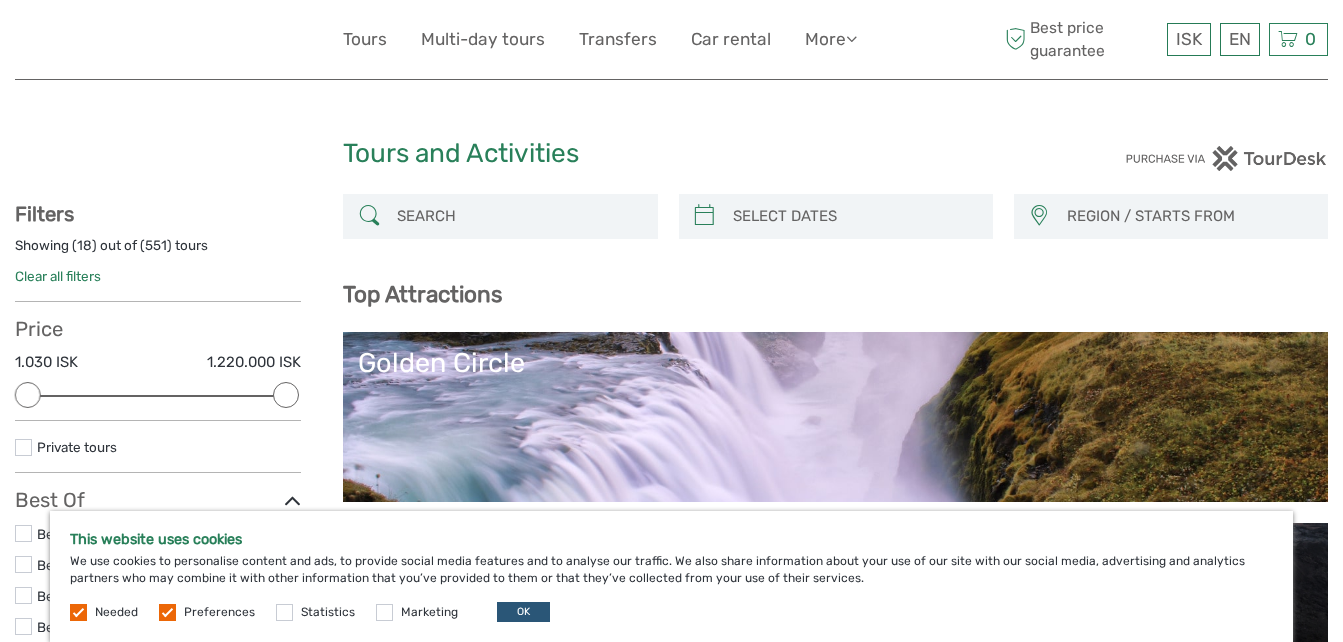 click at bounding box center (167, 612) 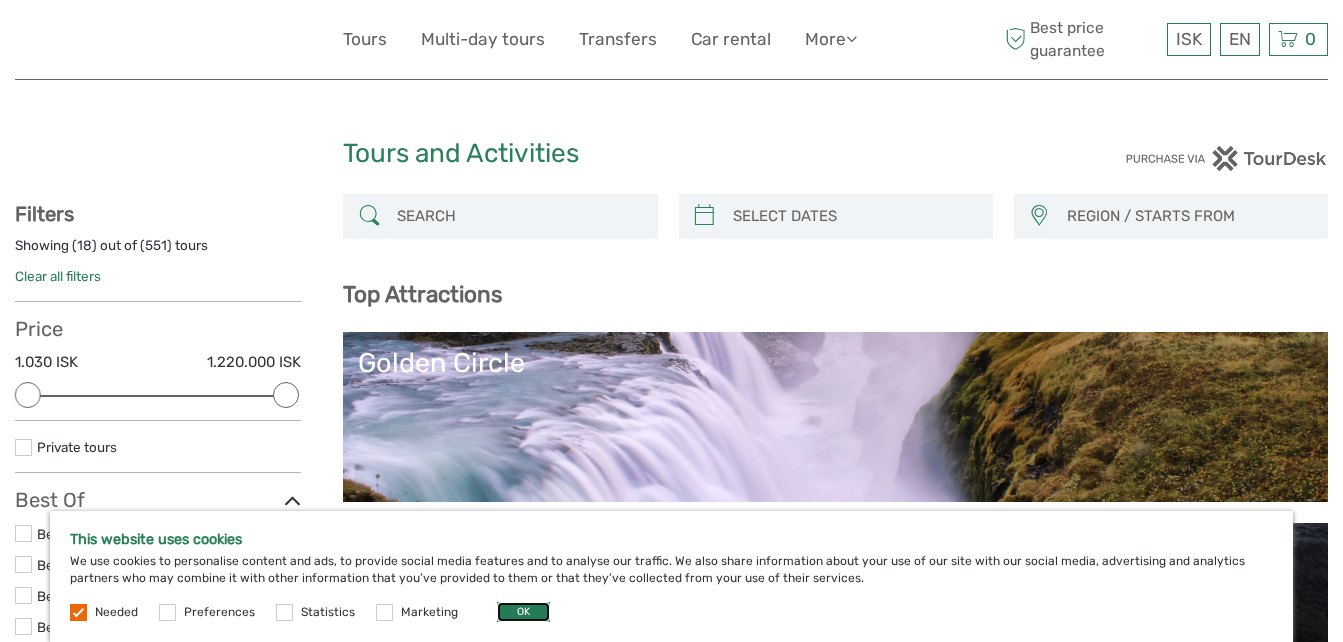 click on "OK" at bounding box center [523, 612] 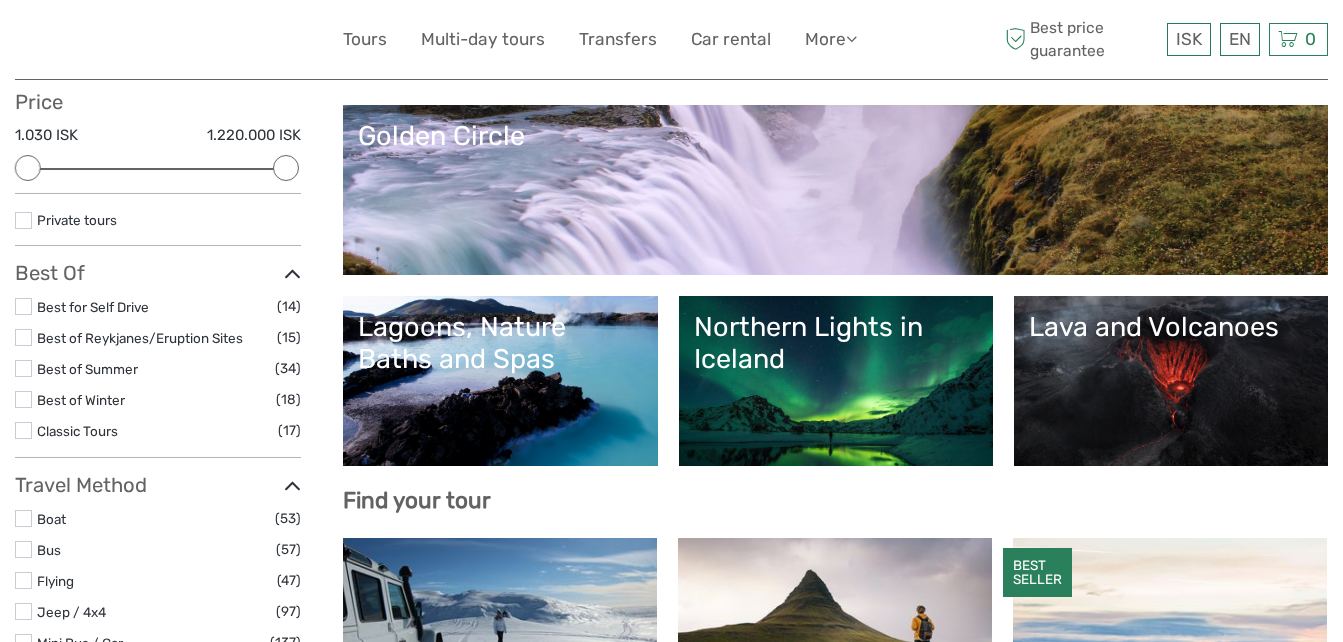 scroll, scrollTop: 320, scrollLeft: 0, axis: vertical 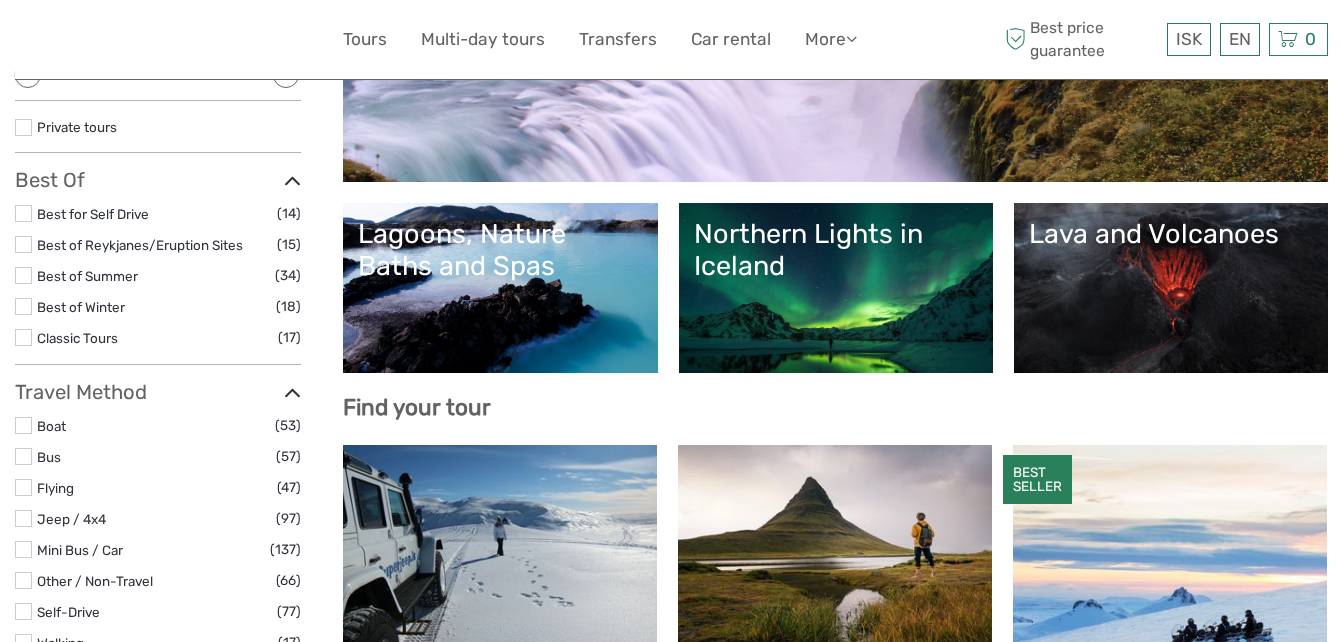 click on "Lava and Volcanoes" at bounding box center (1171, 288) 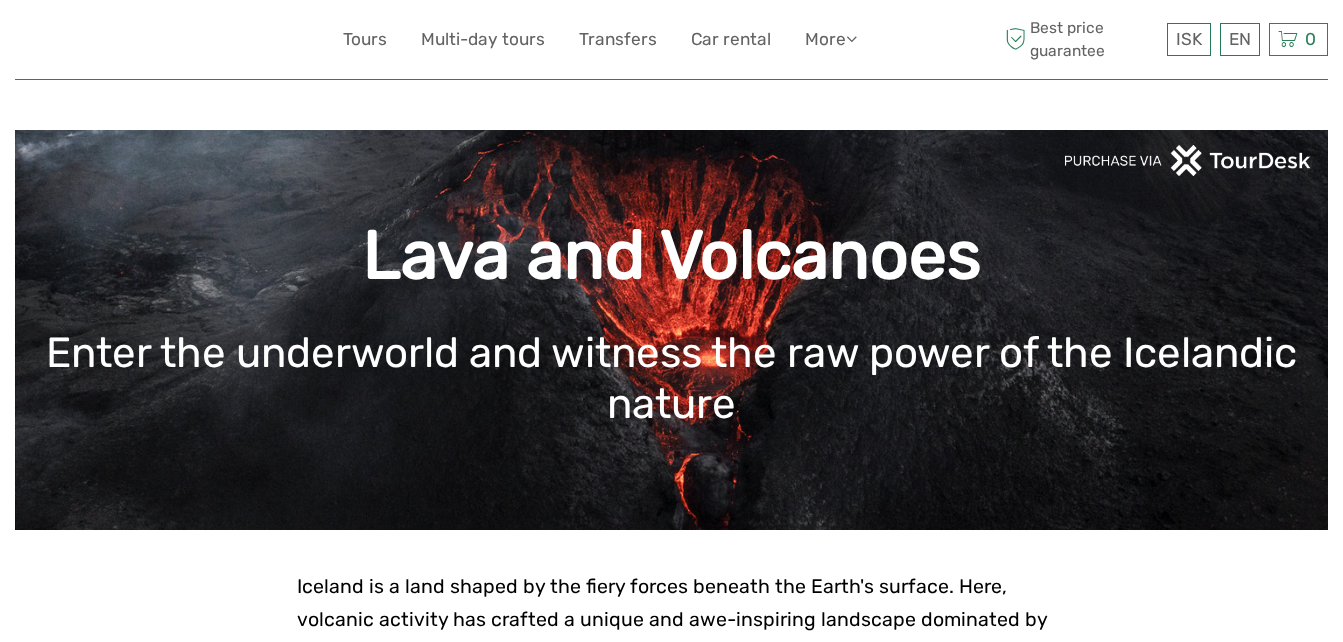 scroll, scrollTop: 0, scrollLeft: 0, axis: both 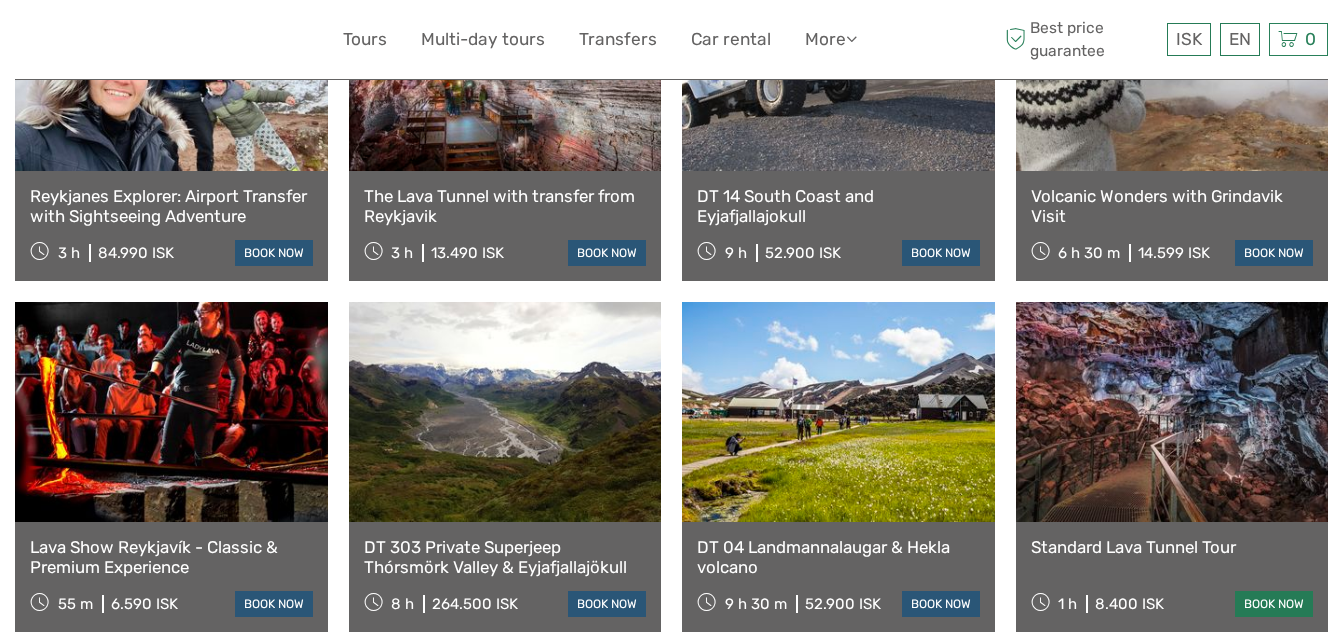 click on "book now" at bounding box center (1274, 604) 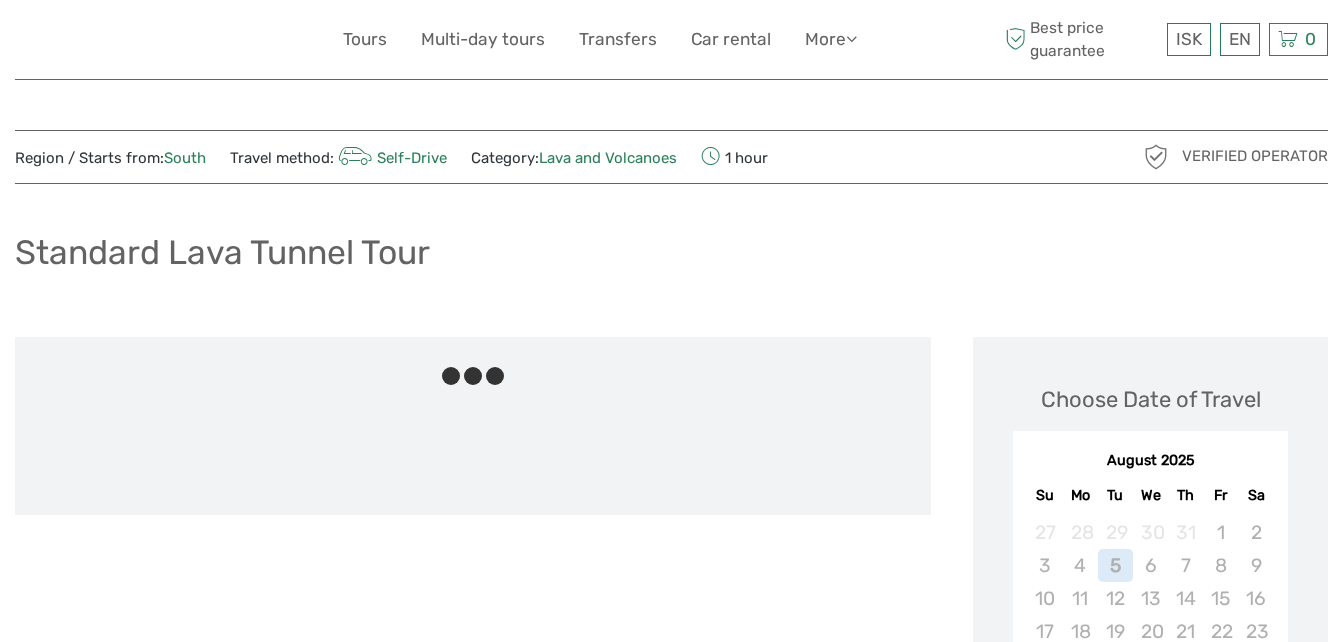 scroll, scrollTop: 0, scrollLeft: 0, axis: both 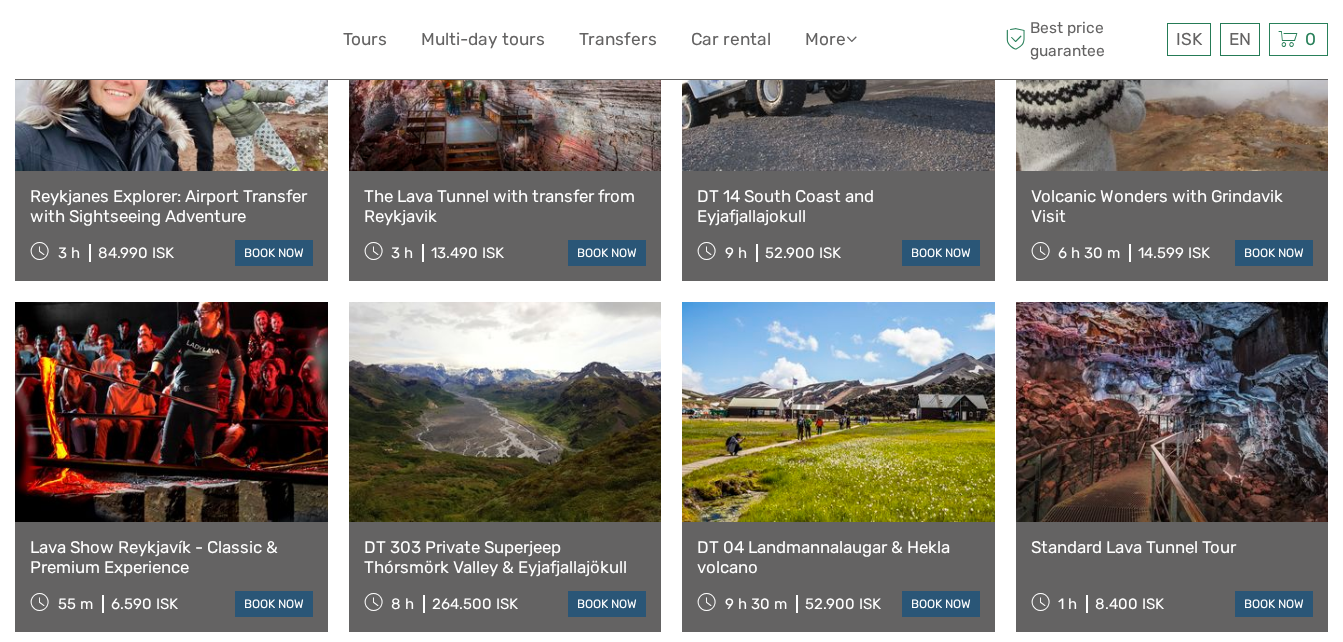 click at bounding box center [171, 412] 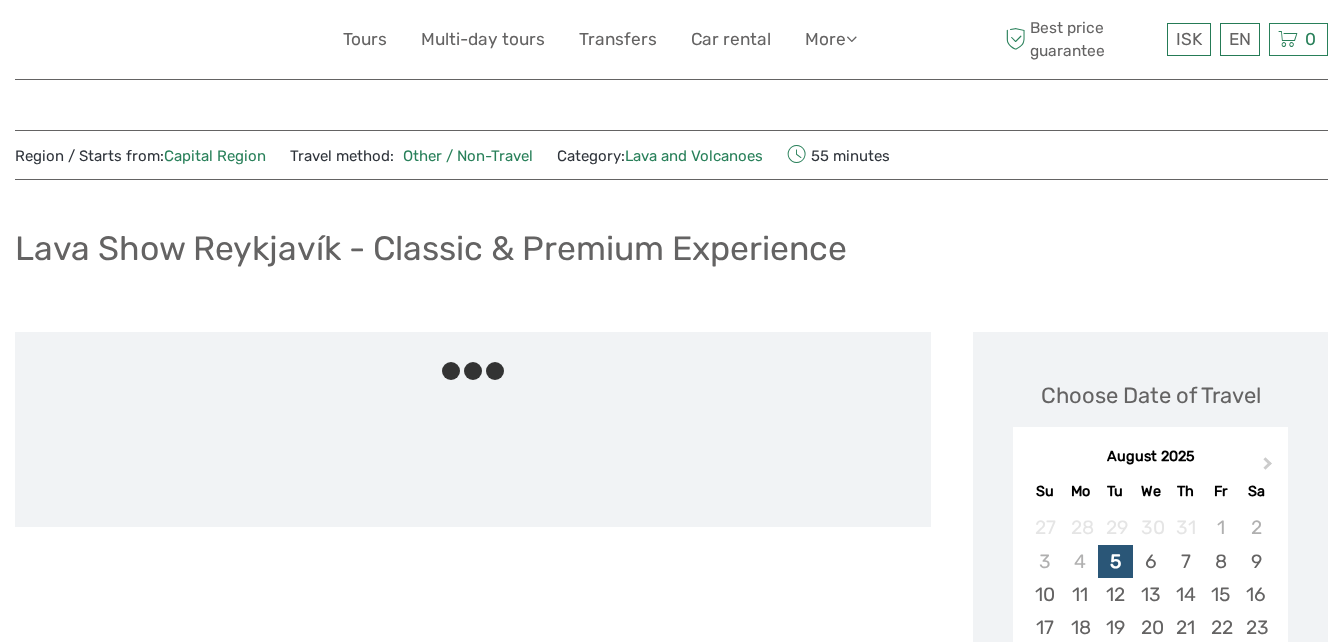scroll, scrollTop: 0, scrollLeft: 0, axis: both 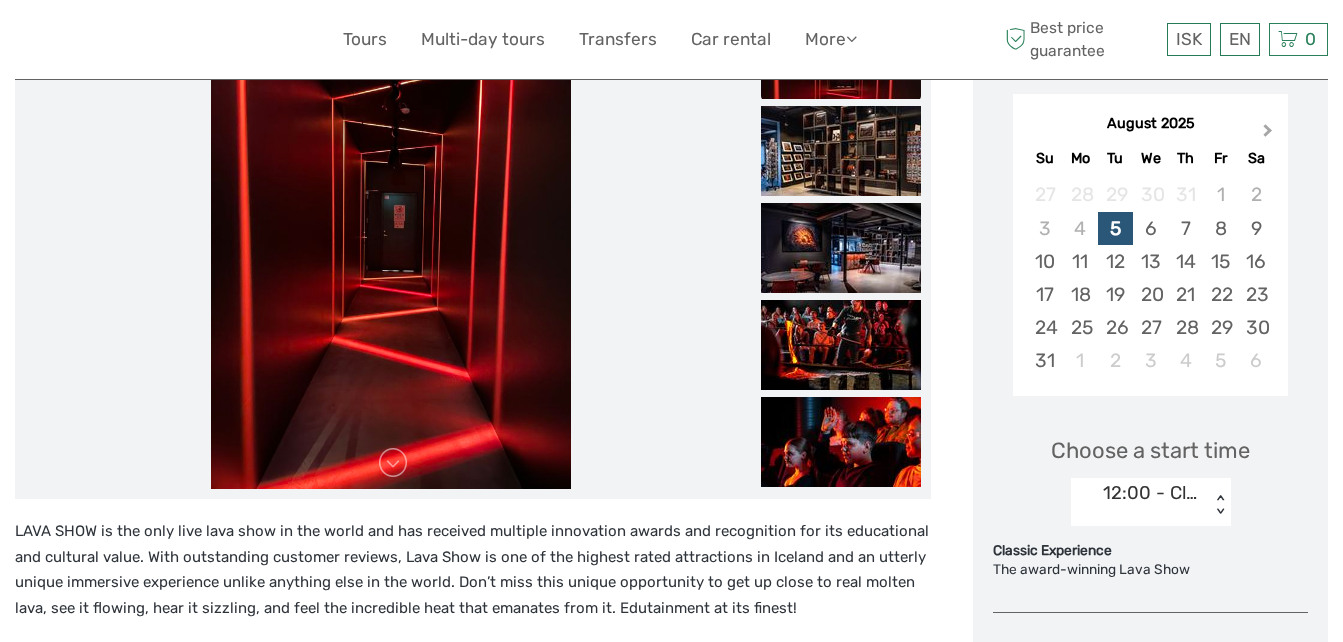 click on "Next Month" at bounding box center (1270, 135) 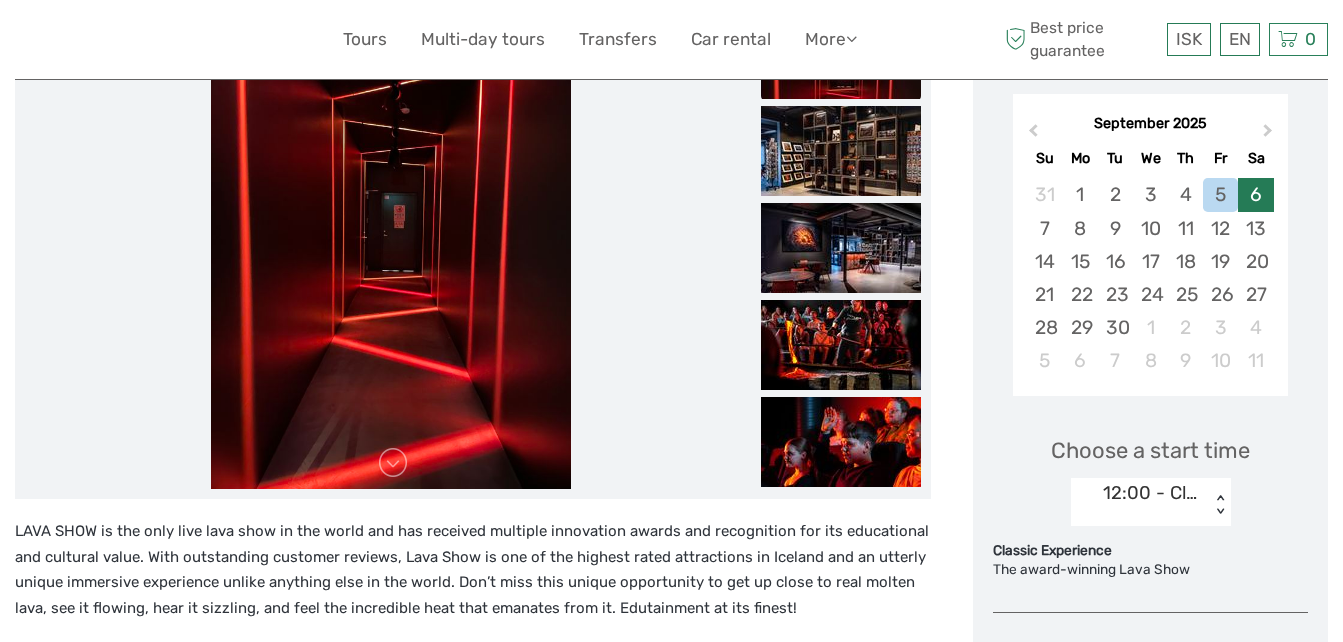 click on "6" at bounding box center [1255, 194] 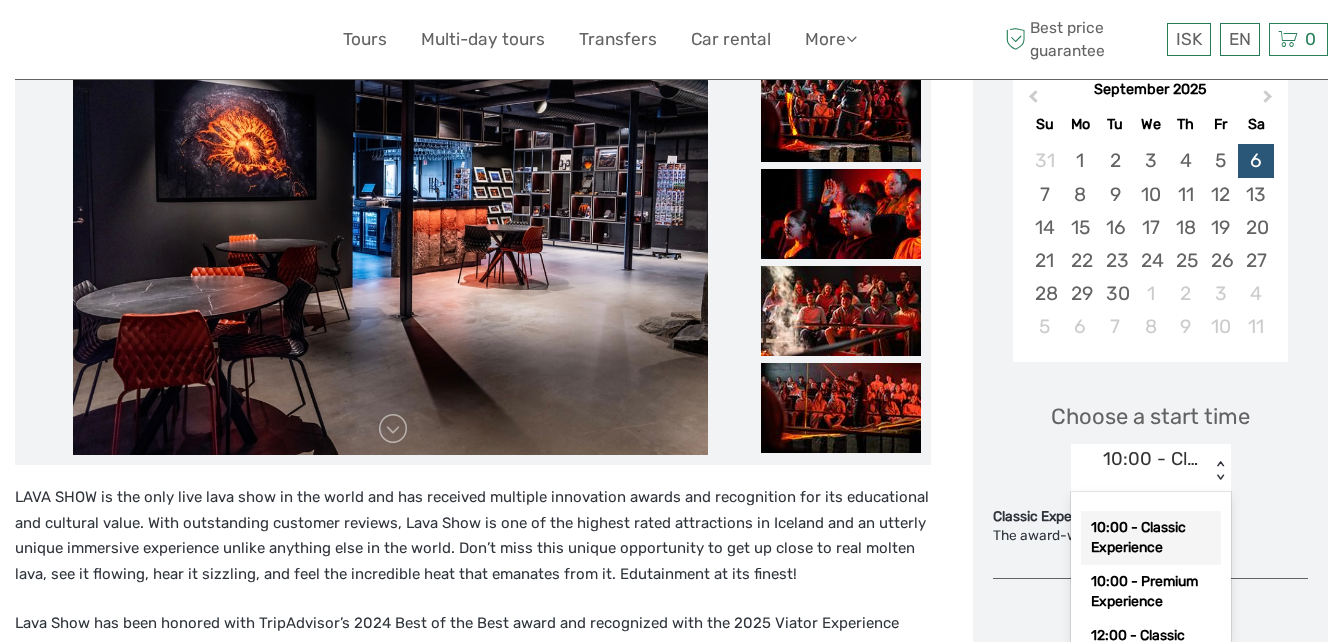 click on "option 10:00 - Classic Experience selected, 1 of 12. 12 results available. Use Up and Down to choose options, press Enter to select the currently focused option, press Escape to exit the menu, press Tab to select the option and exit the menu. 10:00 - Classic Experience < > 10:00 - Classic Experience 10:00 - Premium Experience 12:00 - Classic Experience 12:00 - Premium Experience 14:00 - Classic Experience 14:00 - Premium Experience 16:00 - Classic Experience 16:00 - Premium Experience 18:00 - Classic Experience 18:00 - Premium Experience 20:00 - Classic Experience 20:00 - Premium Experience" at bounding box center (1151, 468) 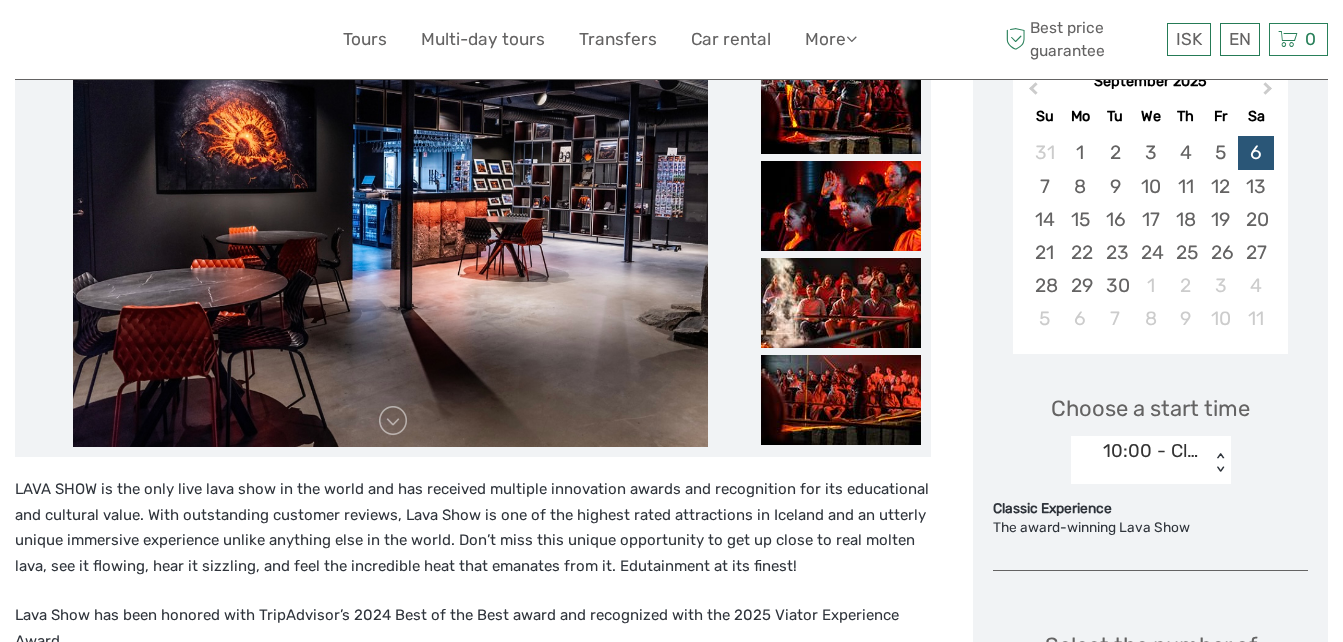 click on "< >" at bounding box center (1219, 463) 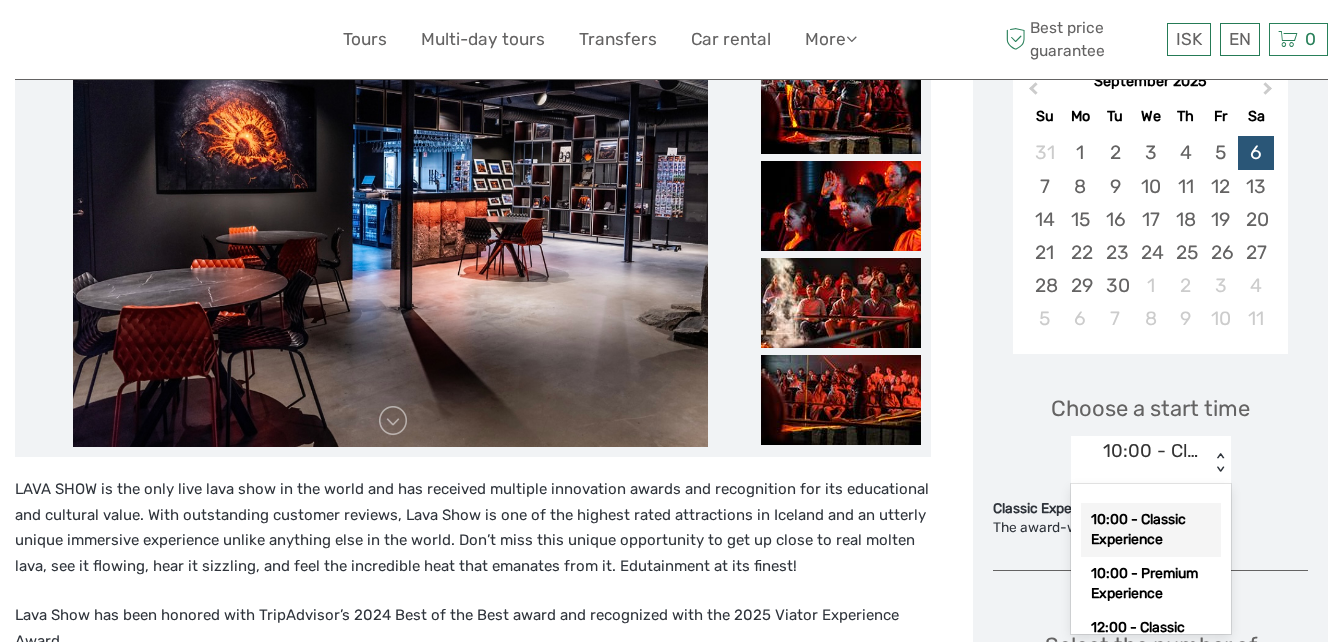 click on "< >" at bounding box center [1219, 463] 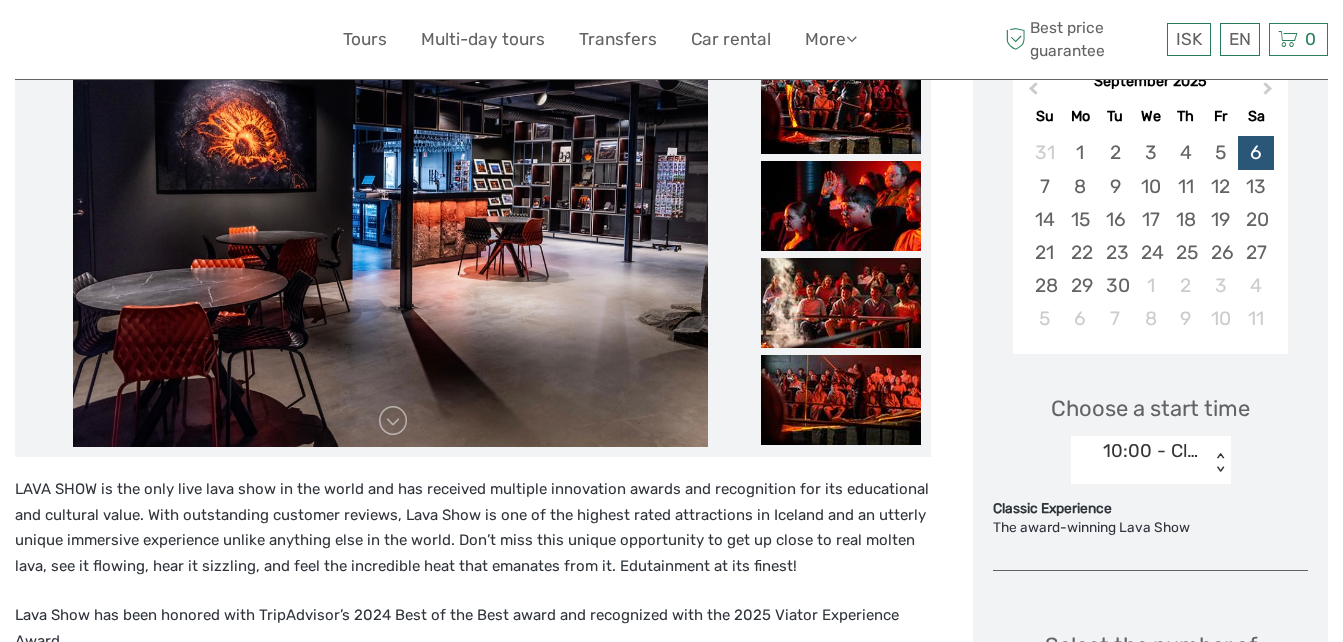 click on "< >" at bounding box center (1219, 463) 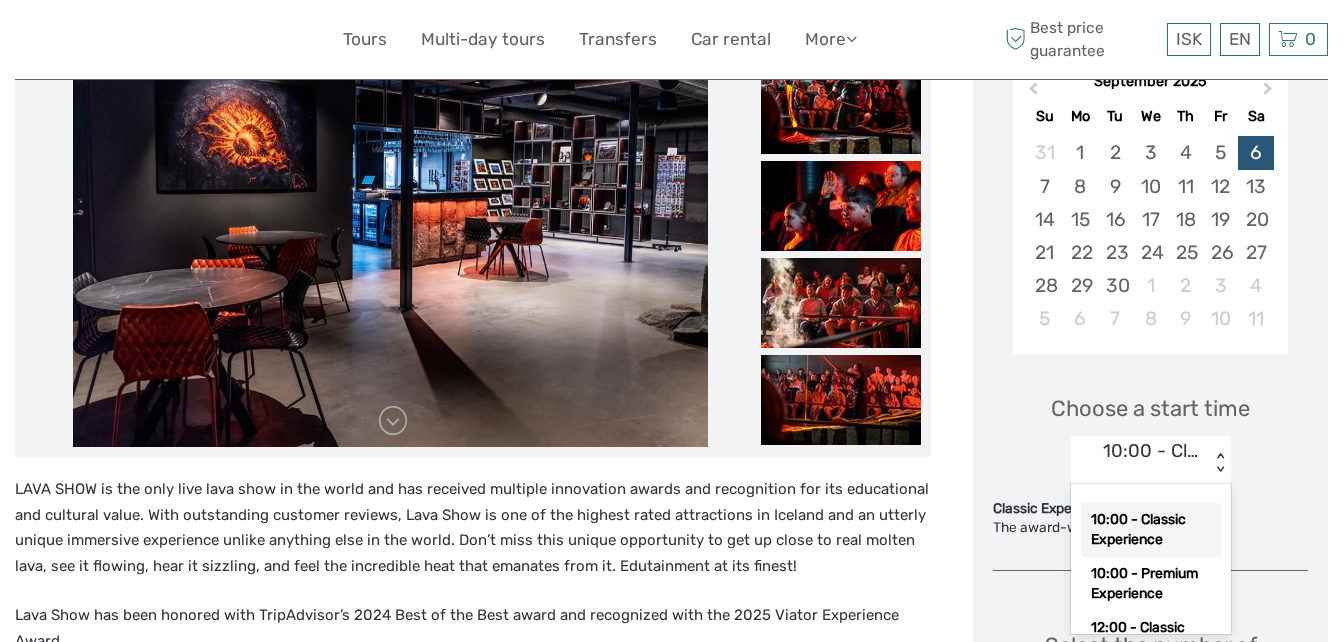 click on "< >" at bounding box center (1219, 463) 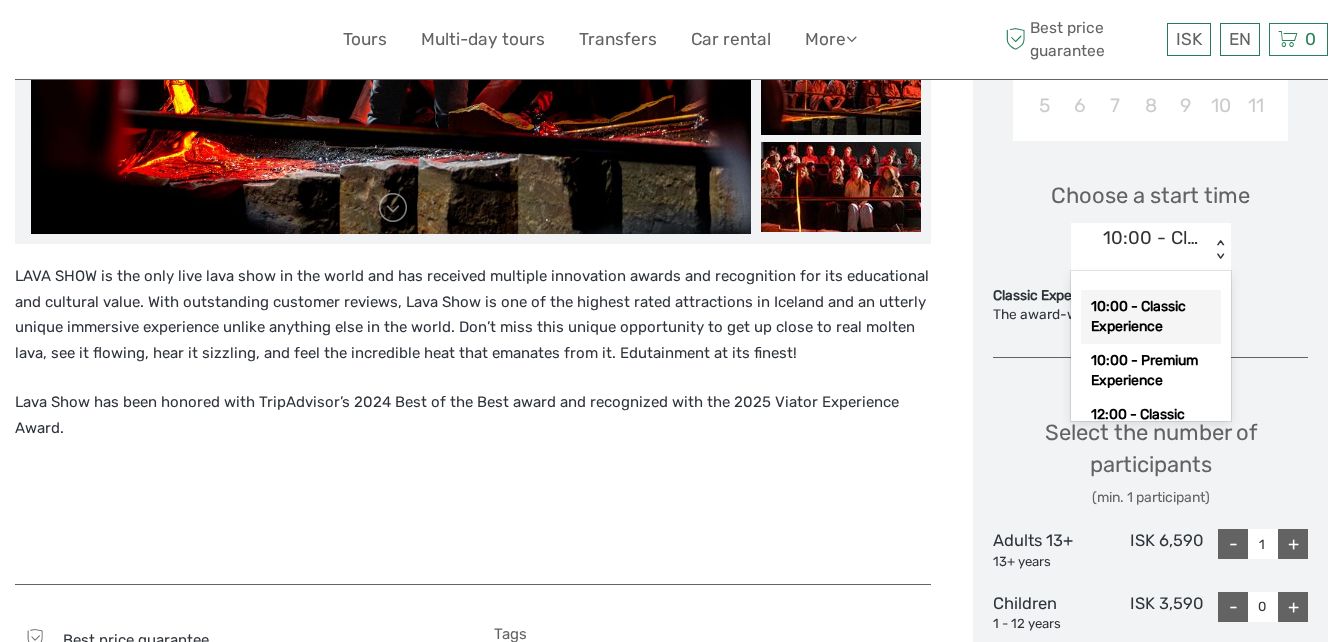 scroll, scrollTop: 615, scrollLeft: 0, axis: vertical 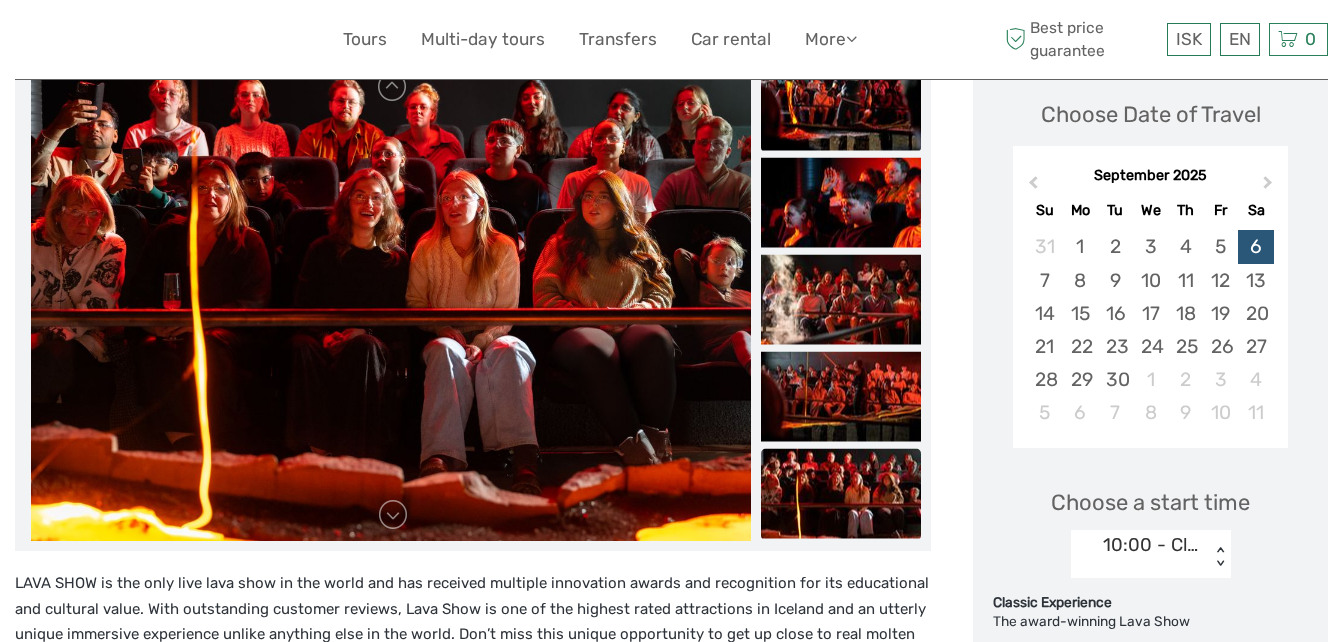 click at bounding box center [841, 106] 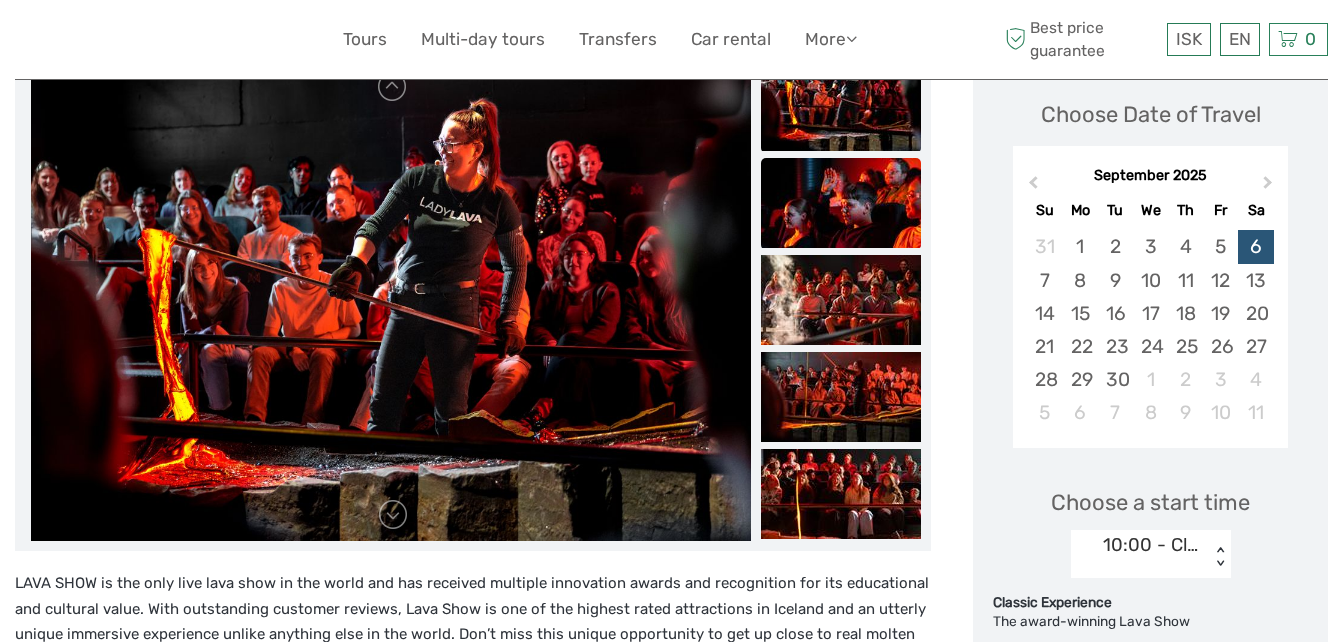 click at bounding box center (841, 203) 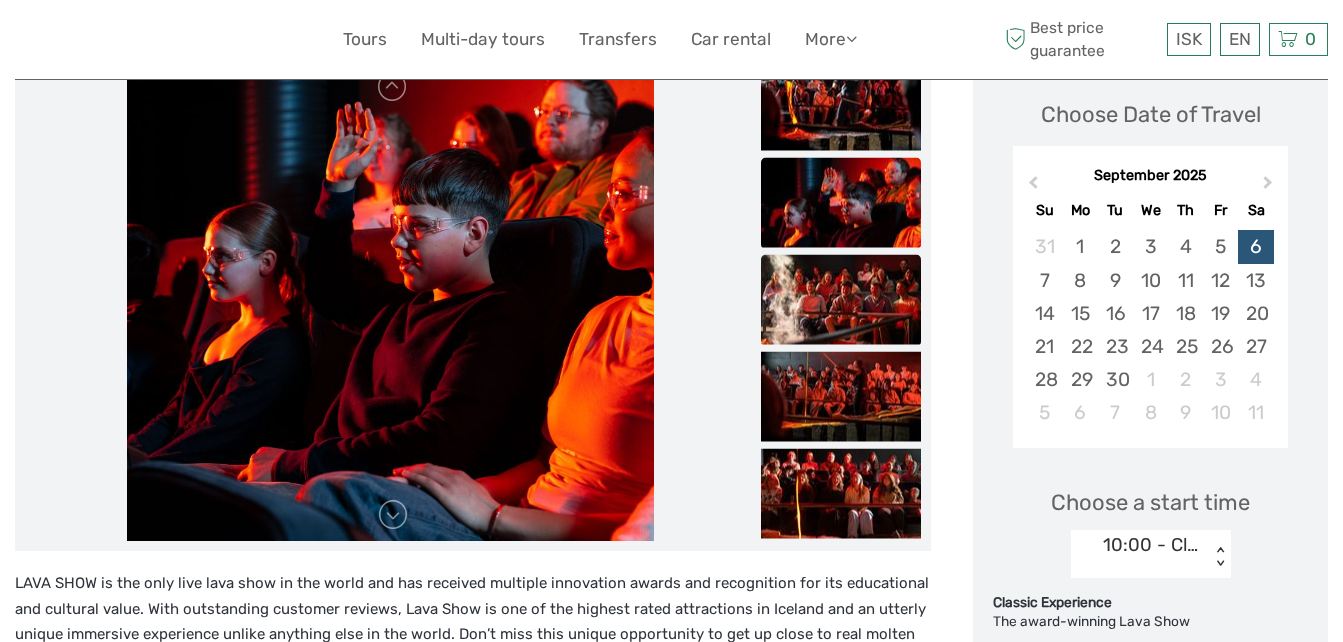 click at bounding box center [841, 300] 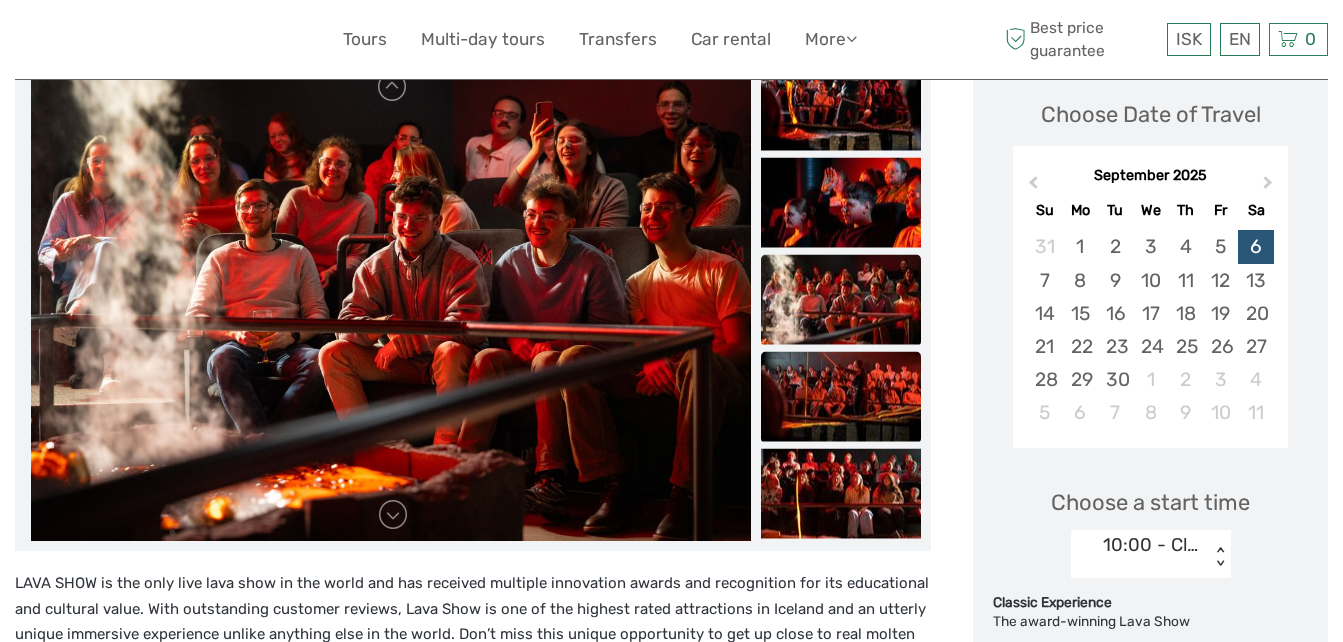 click at bounding box center (841, 397) 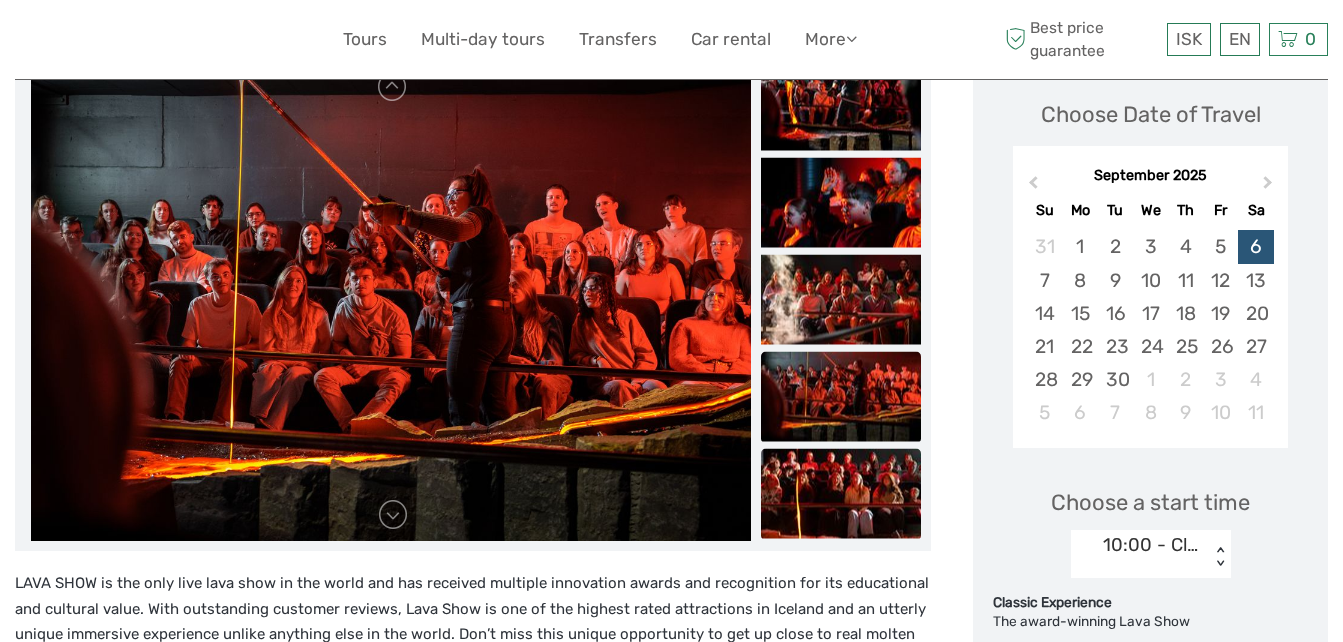 click at bounding box center [841, 494] 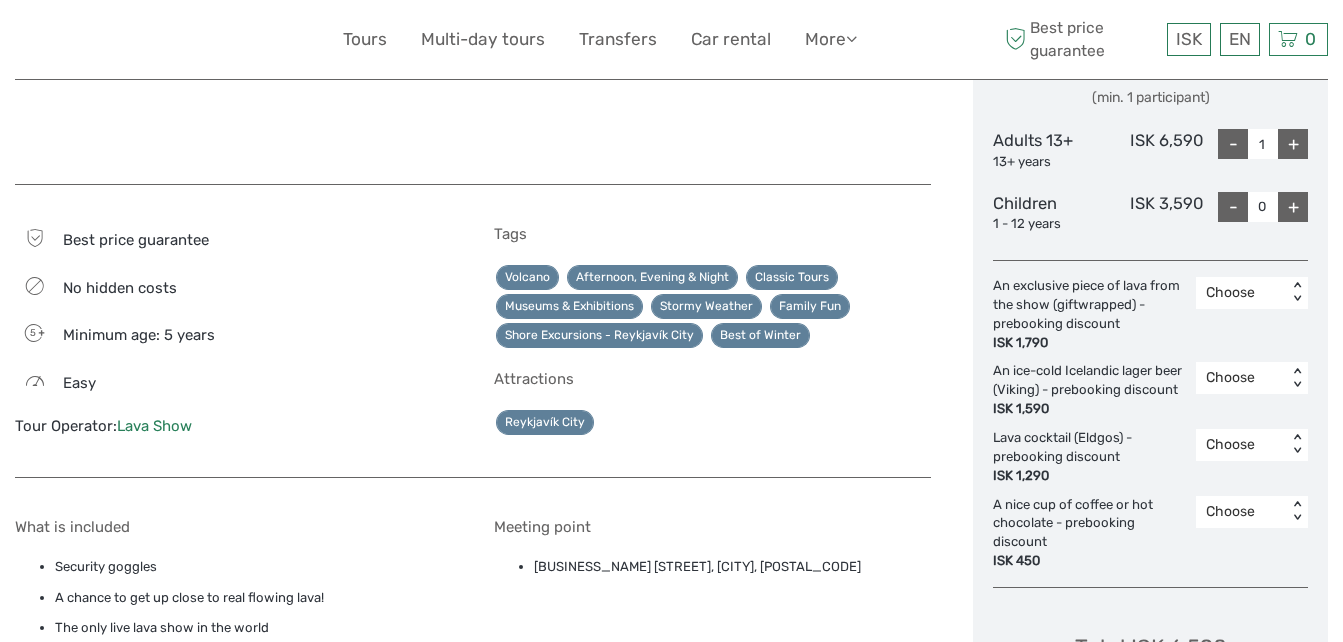 scroll, scrollTop: 1069, scrollLeft: 0, axis: vertical 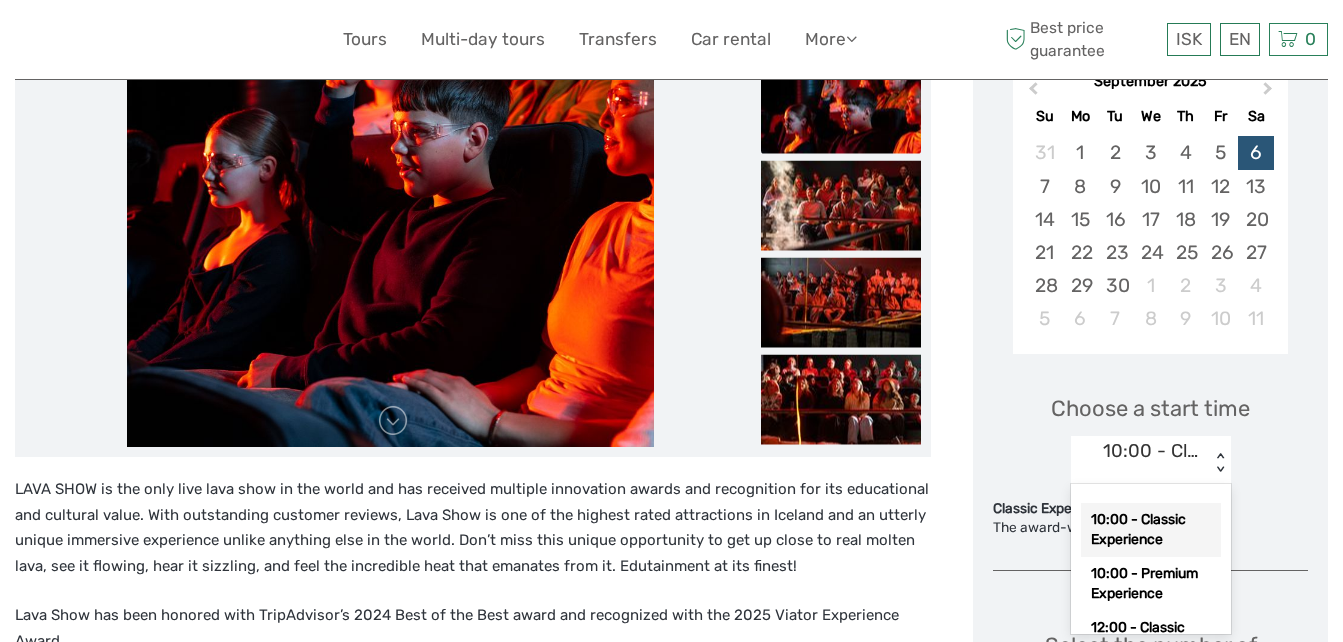 click on "< >" at bounding box center [1219, 463] 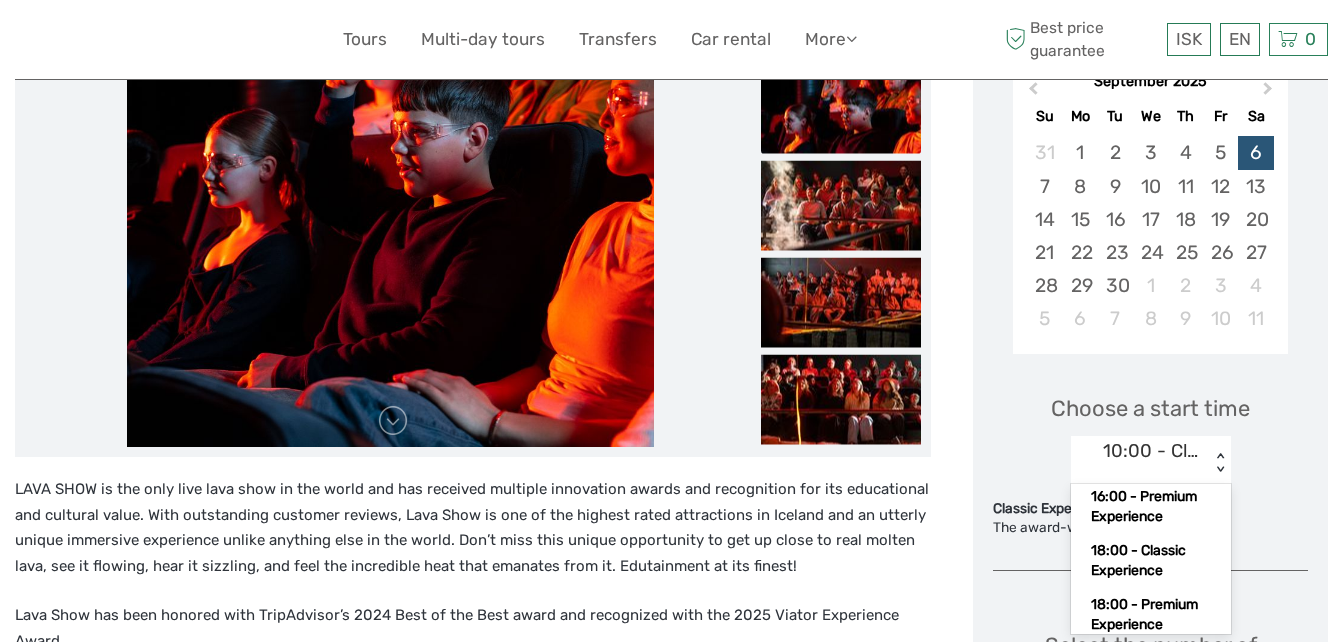 scroll, scrollTop: 413, scrollLeft: 0, axis: vertical 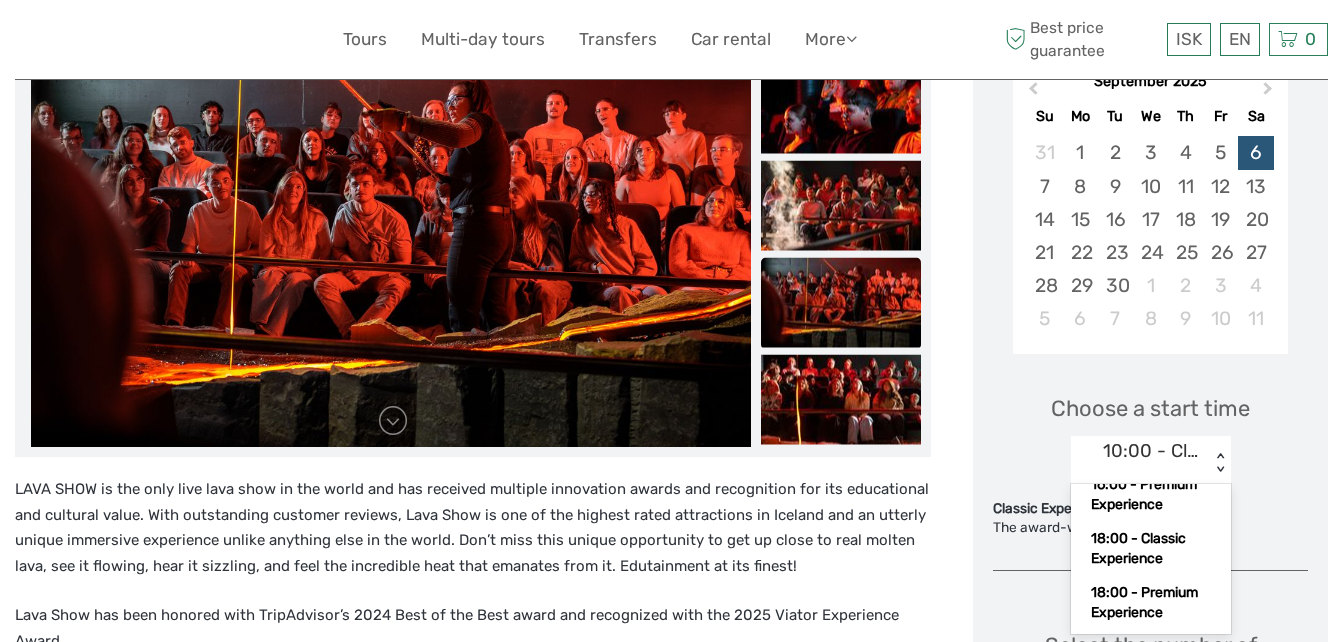 click on "16:00 - Classic Experience" at bounding box center (1151, 441) 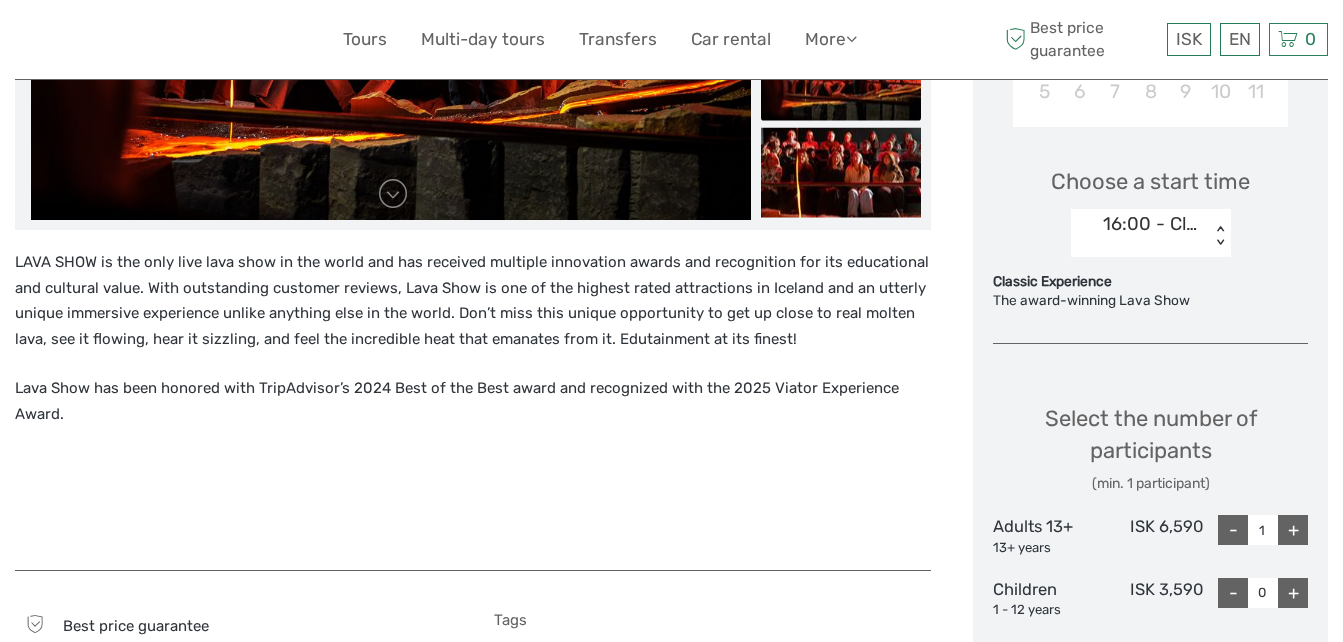 scroll, scrollTop: 695, scrollLeft: 0, axis: vertical 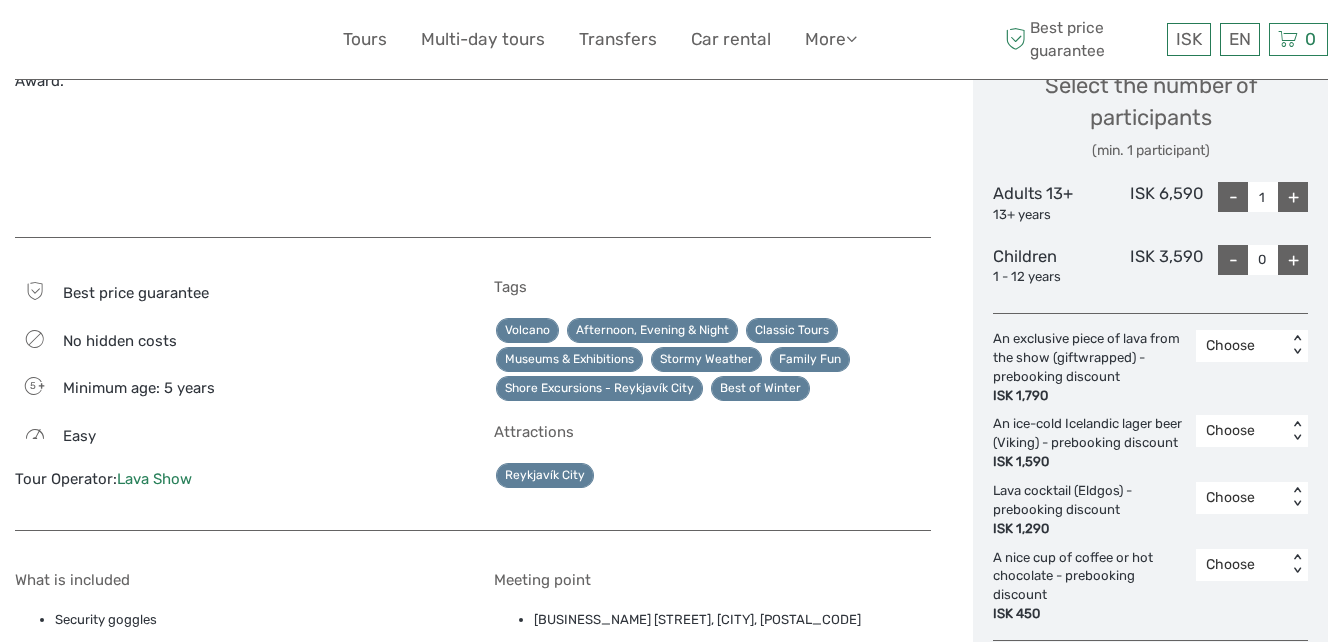 click on "+" at bounding box center [1293, 197] 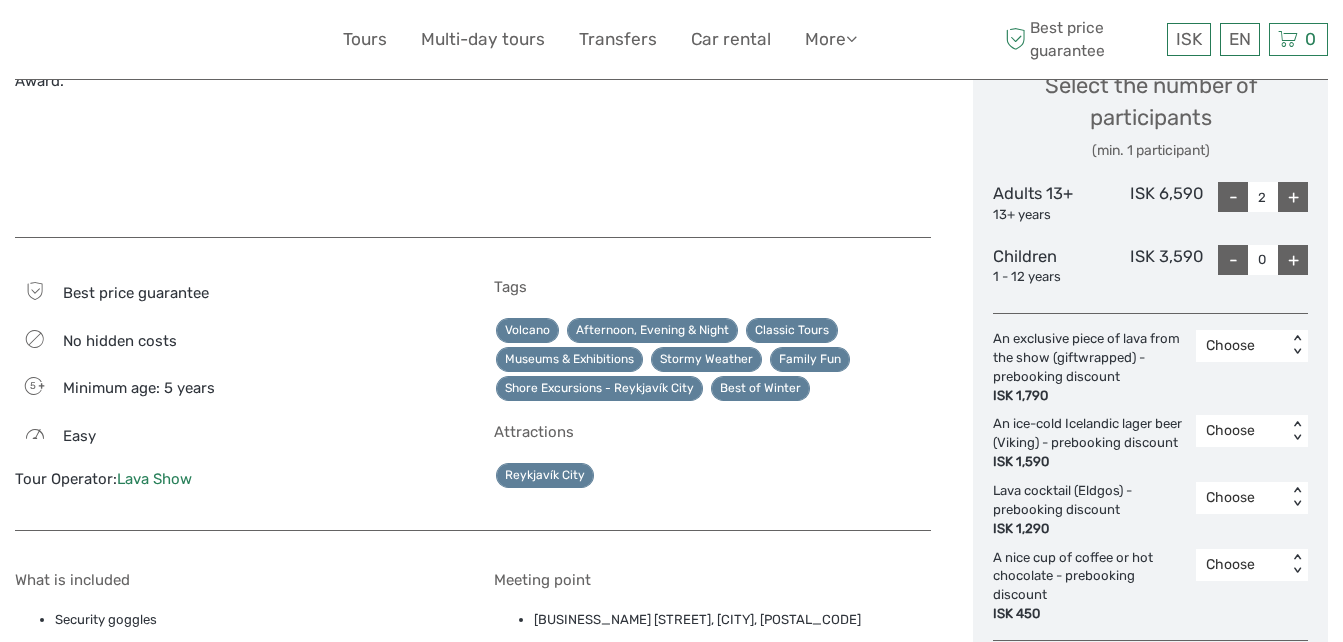 click on "+" at bounding box center (1293, 197) 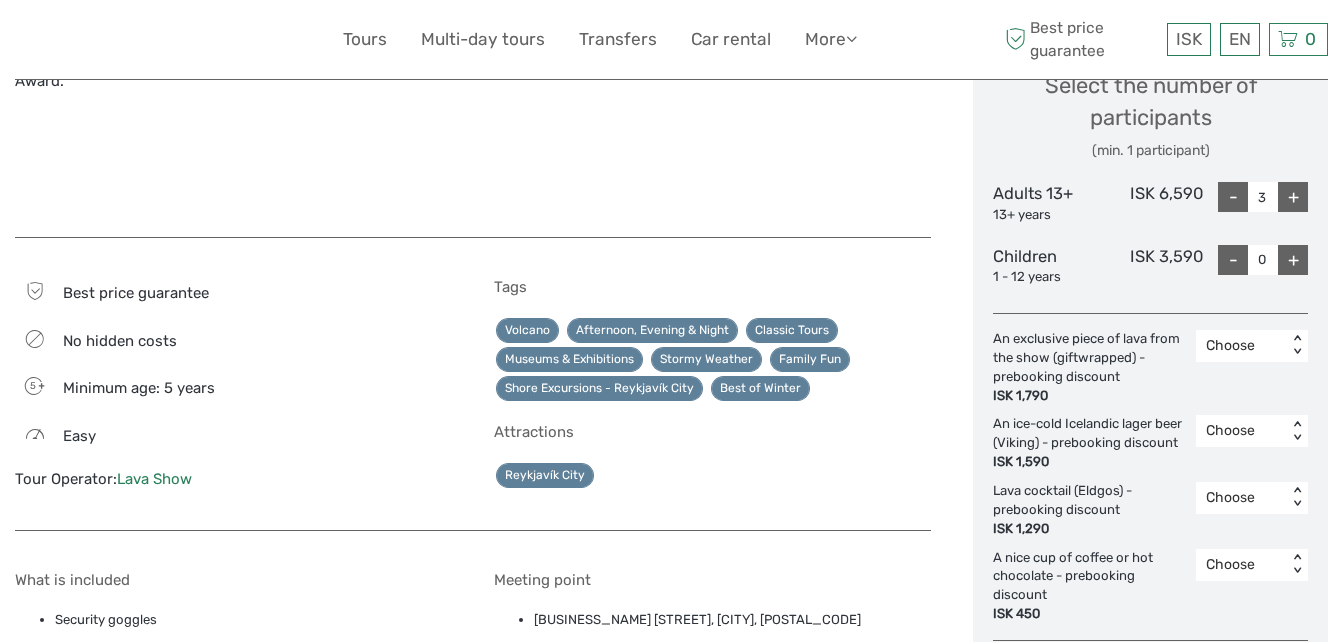 click on "+" at bounding box center (1293, 197) 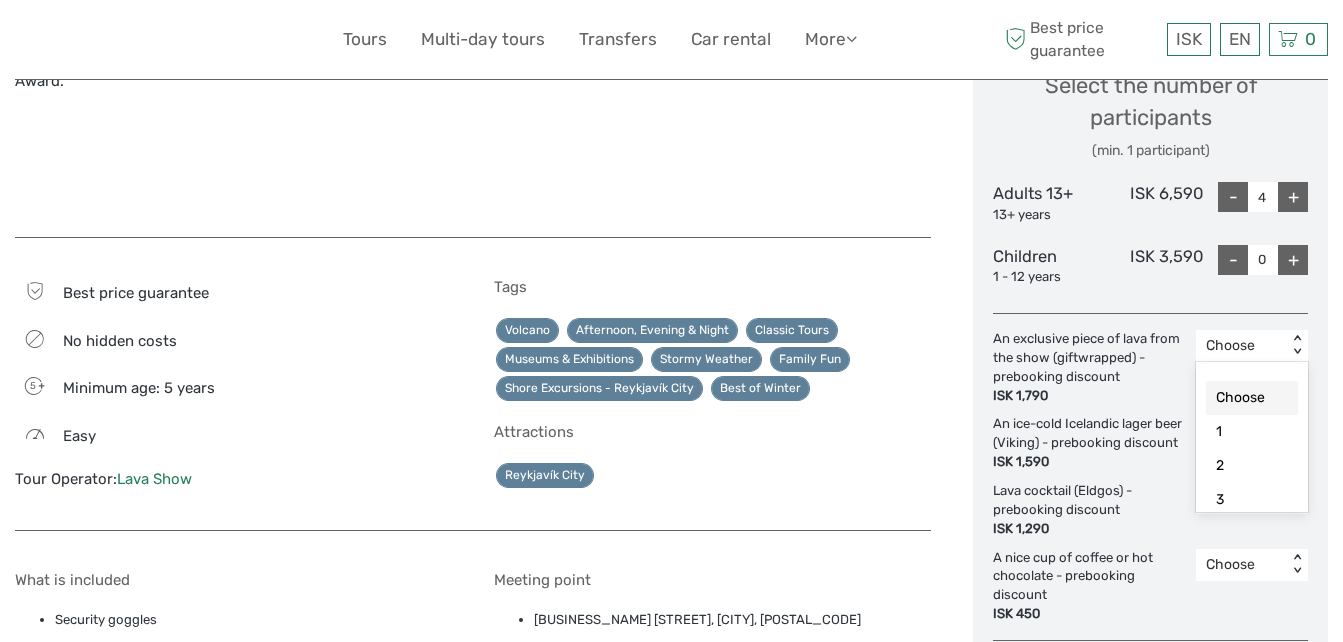 click on "< >" at bounding box center (1297, 345) 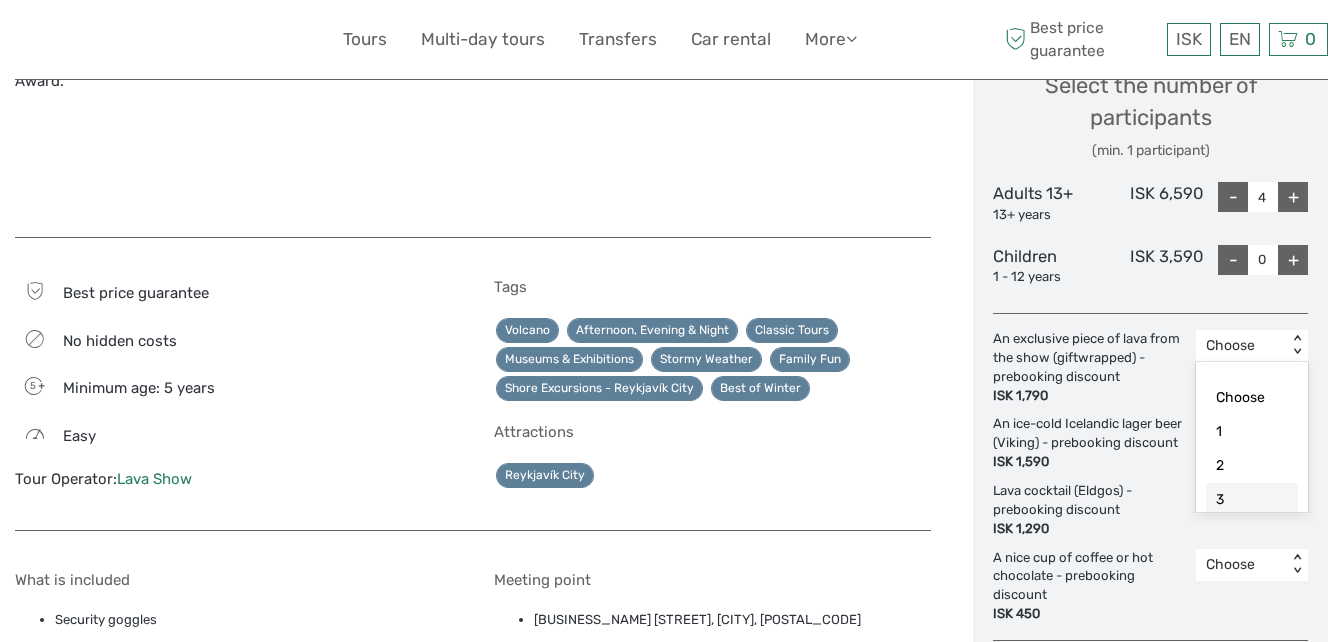 click on "3" at bounding box center (1252, 500) 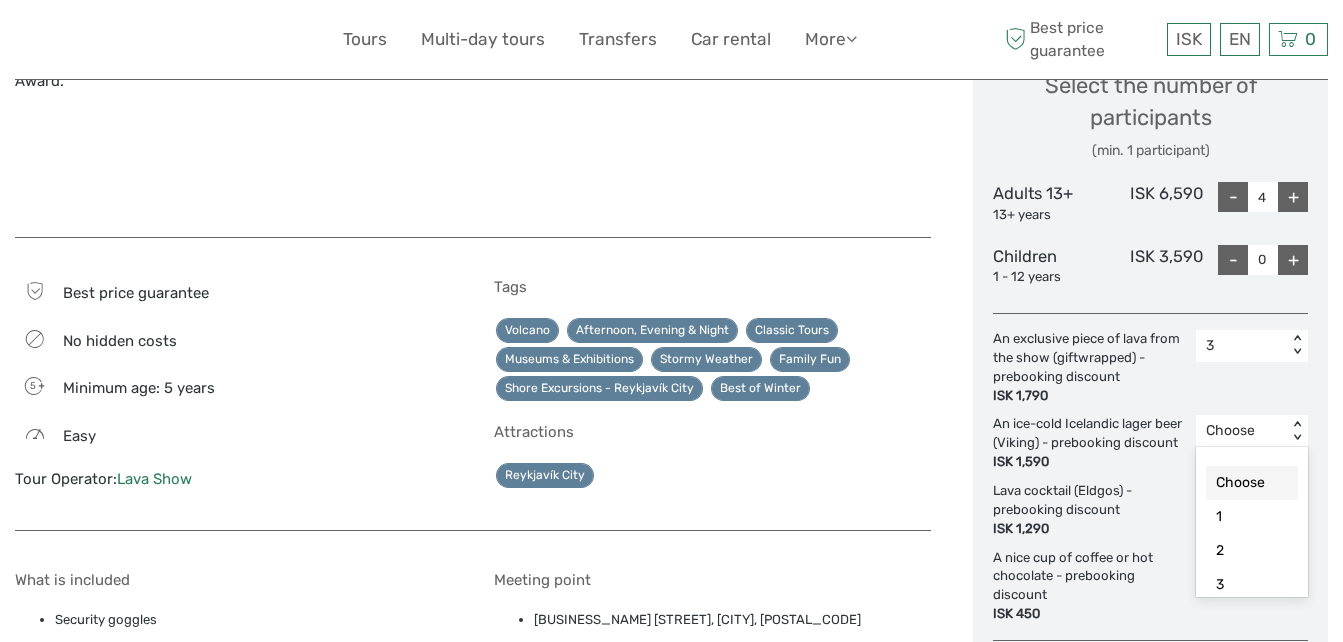 click on "< >" at bounding box center (1297, 431) 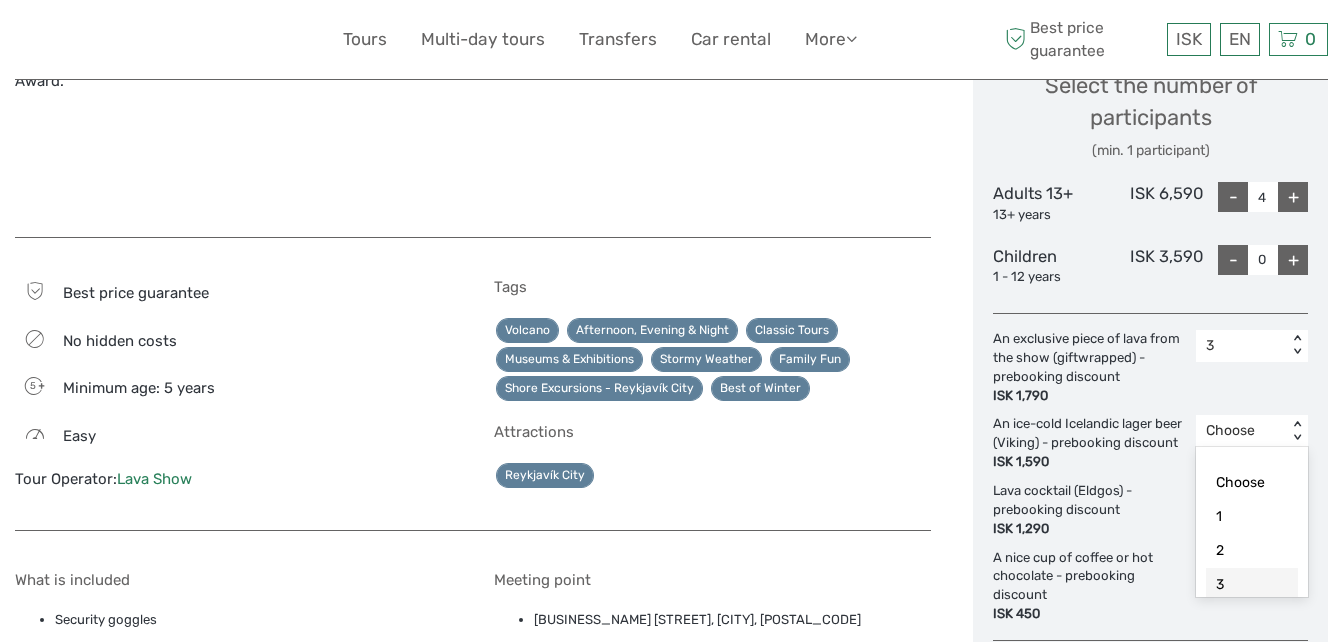 click on "3" at bounding box center [1252, 585] 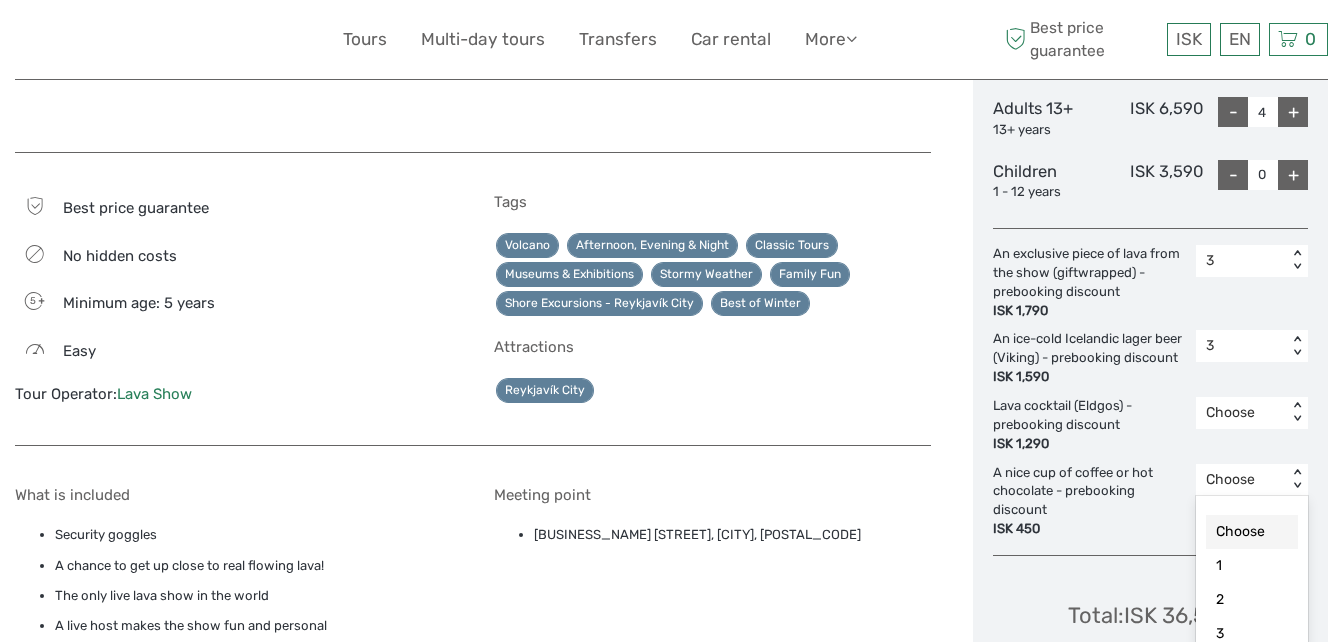 click on "option Choose selected, 1 of 5. 5 results available. Use Up and Down to choose options, press Enter to select the currently focused option, press Escape to exit the menu, press Tab to select the option and exit the menu. Choose < > Choose 1 2 3 4" at bounding box center [1252, 480] 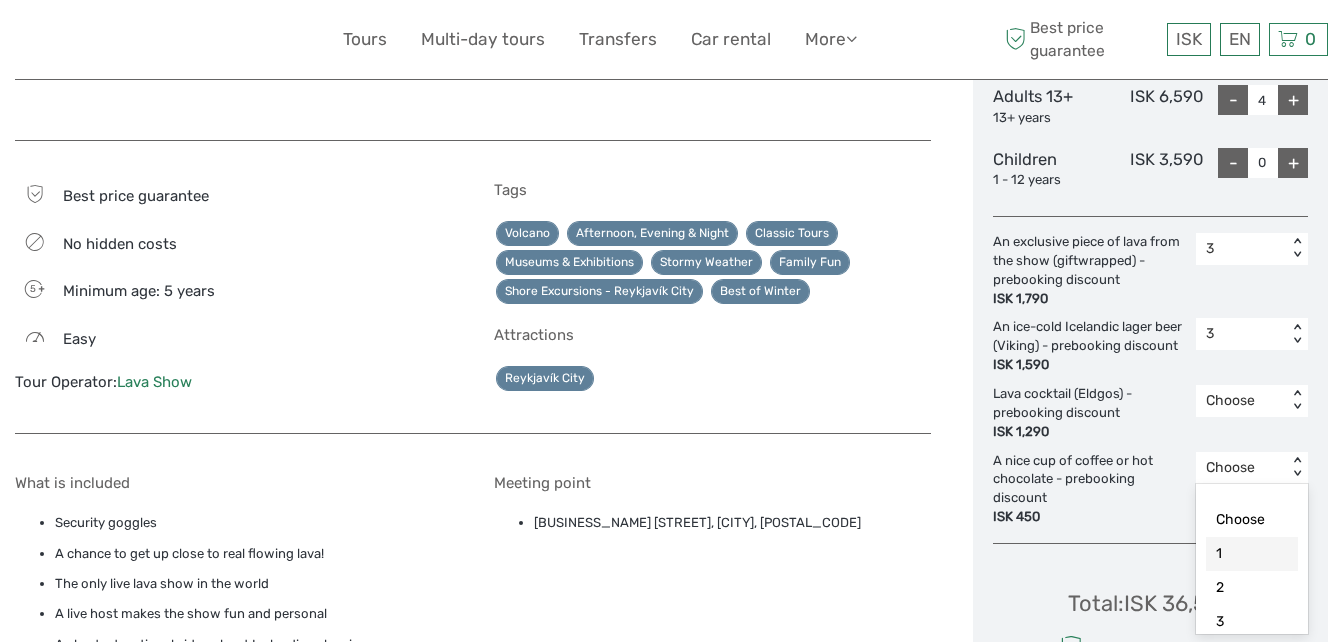 click on "1" at bounding box center (1252, 554) 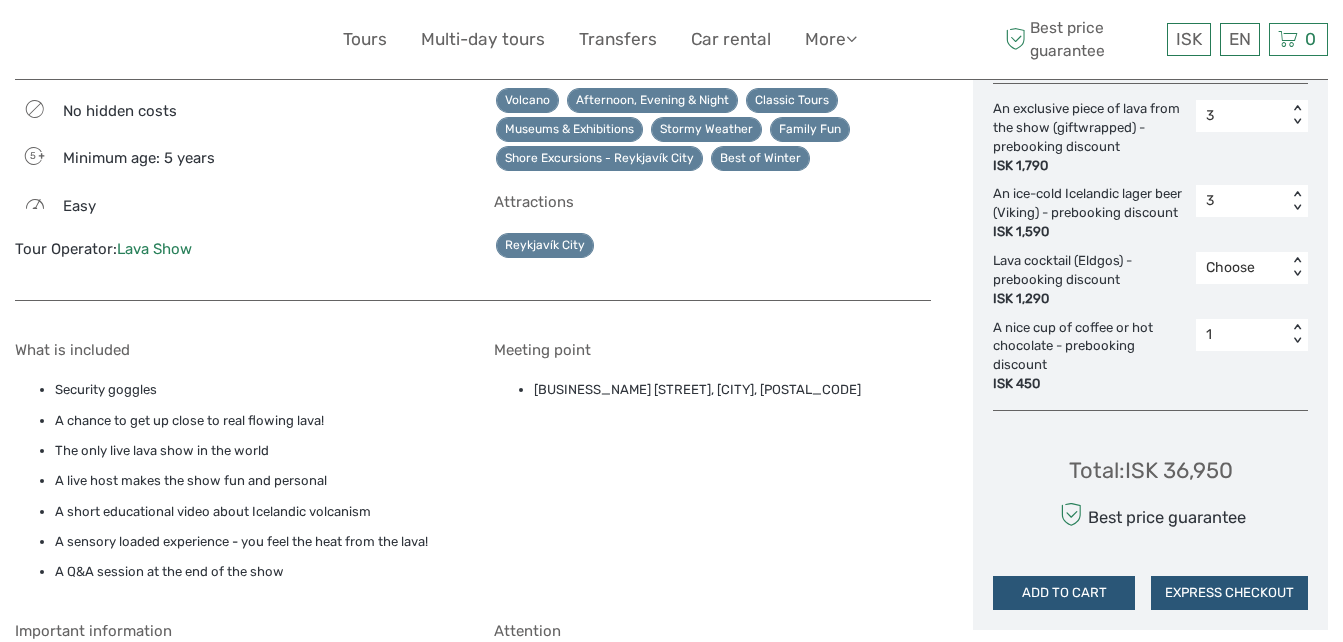 scroll, scrollTop: 1259, scrollLeft: 0, axis: vertical 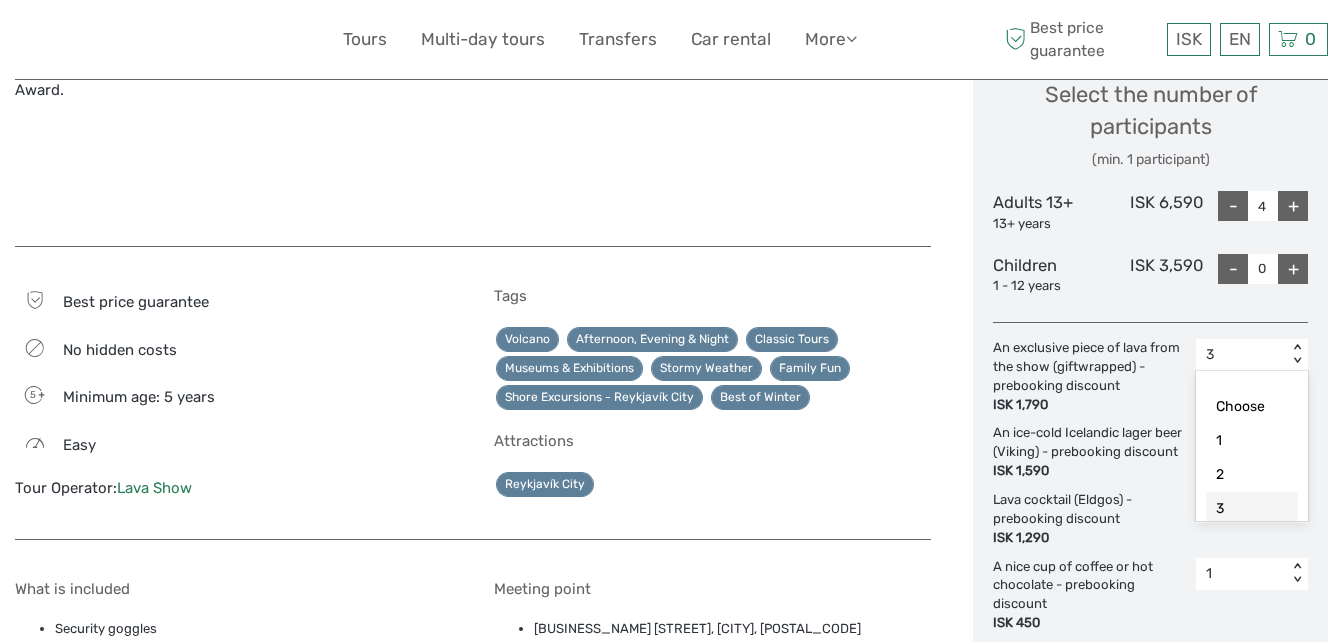 click on "< >" at bounding box center (1297, 354) 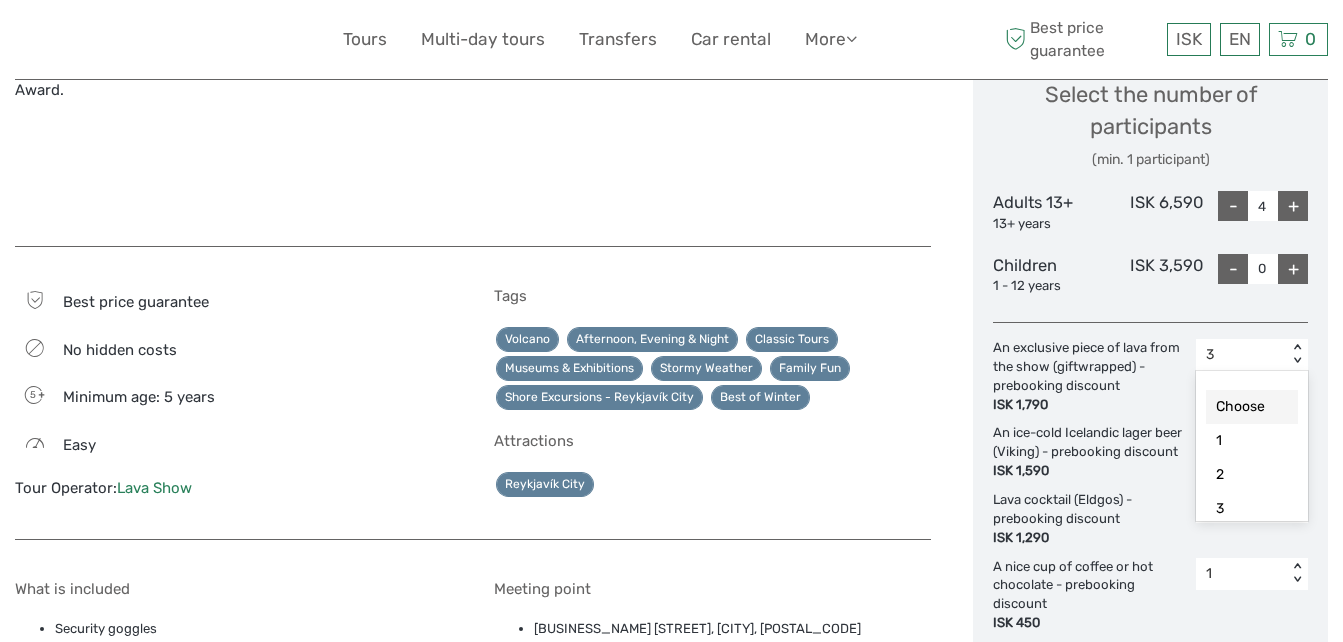 click on "Choose" at bounding box center [1252, 407] 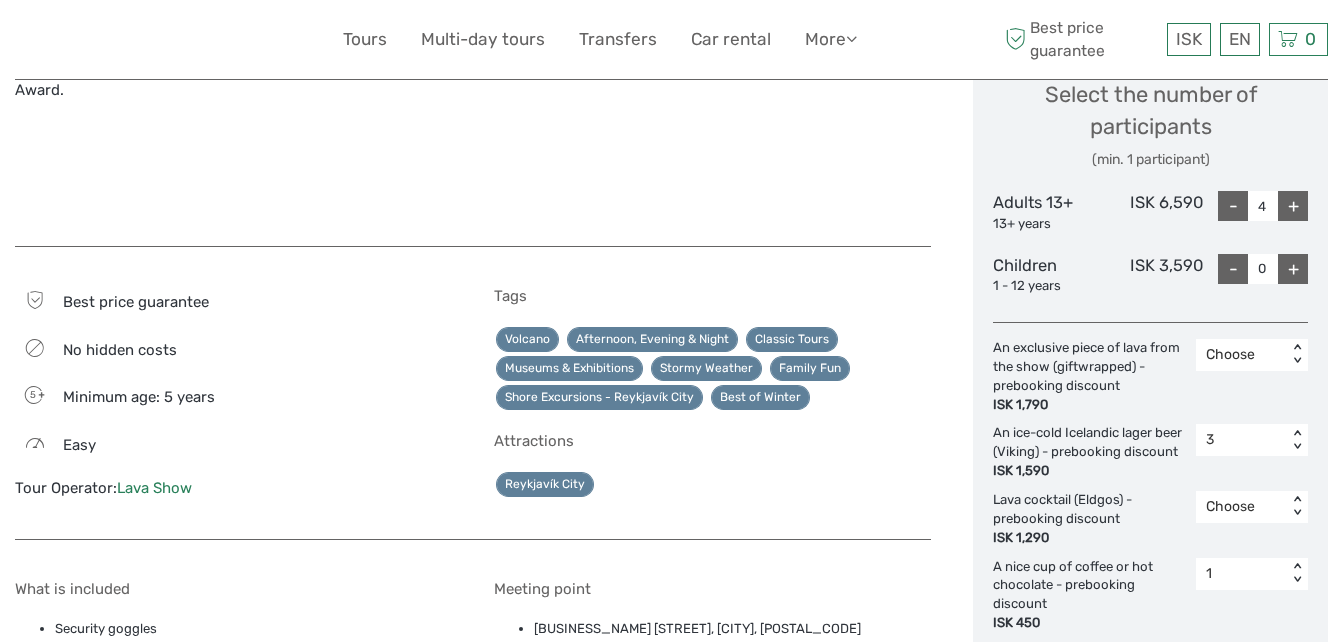 click on "< >" at bounding box center (1297, 440) 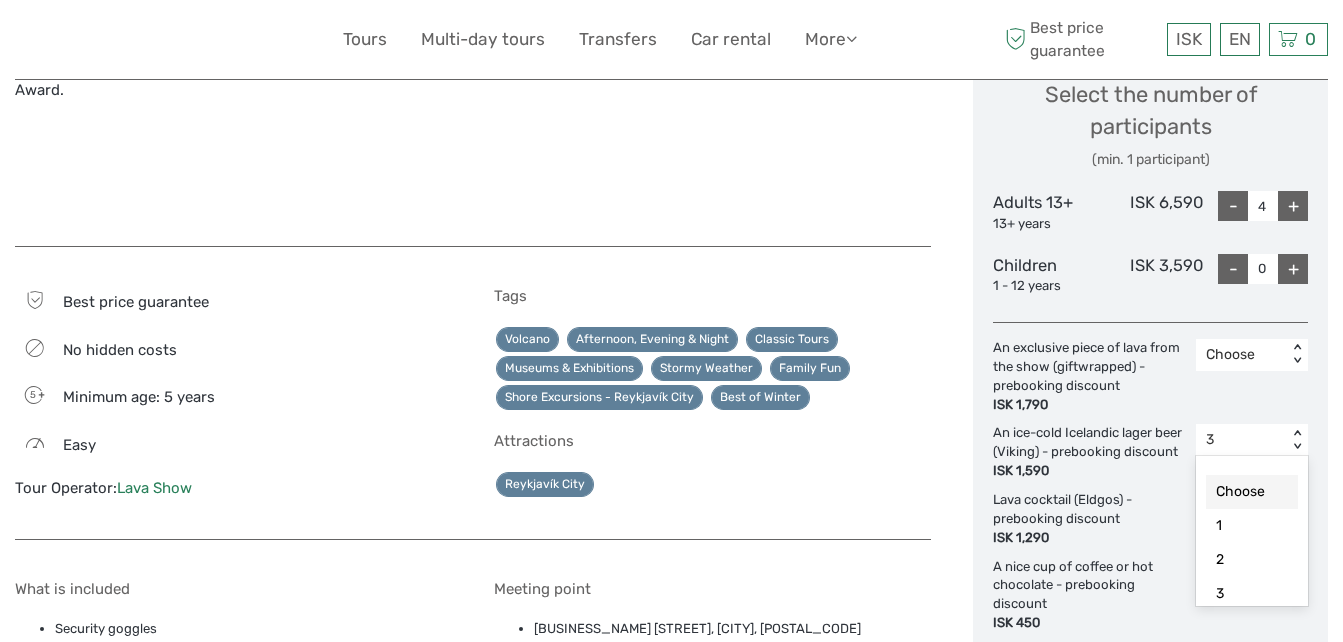 click on "Choose" at bounding box center [1252, 492] 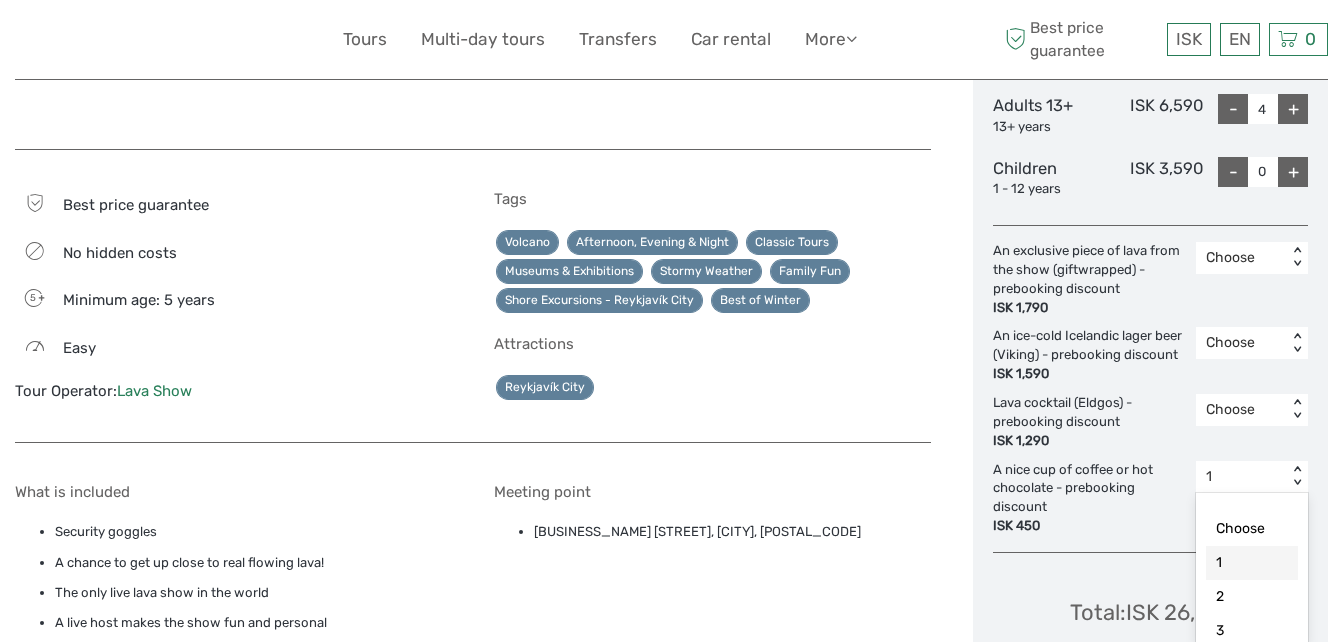 click on "option 1 selected, 2 of 5. 5 results available. Use Up and Down to choose options, press Enter to select the currently focused option, press Escape to exit the menu, press Tab to select the option and exit the menu. 1 < > Choose 1 2 3 4" at bounding box center [1252, 477] 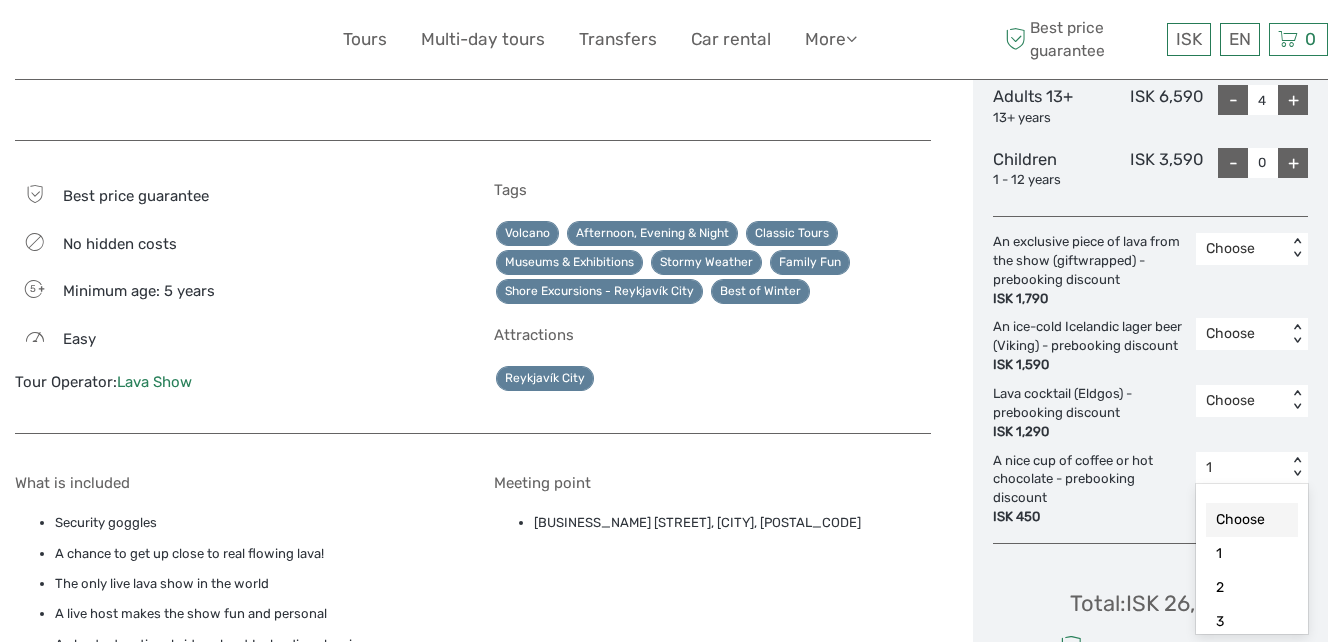 click on "Choose" at bounding box center (1252, 520) 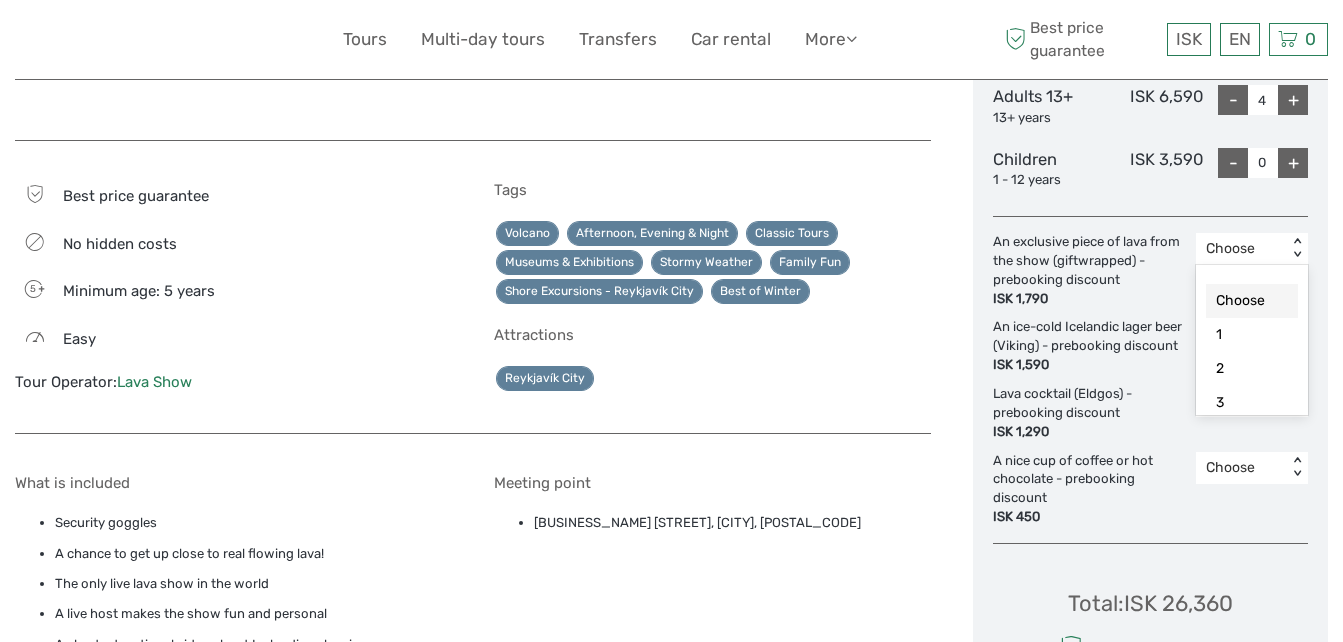 click on "< >" at bounding box center (1297, 248) 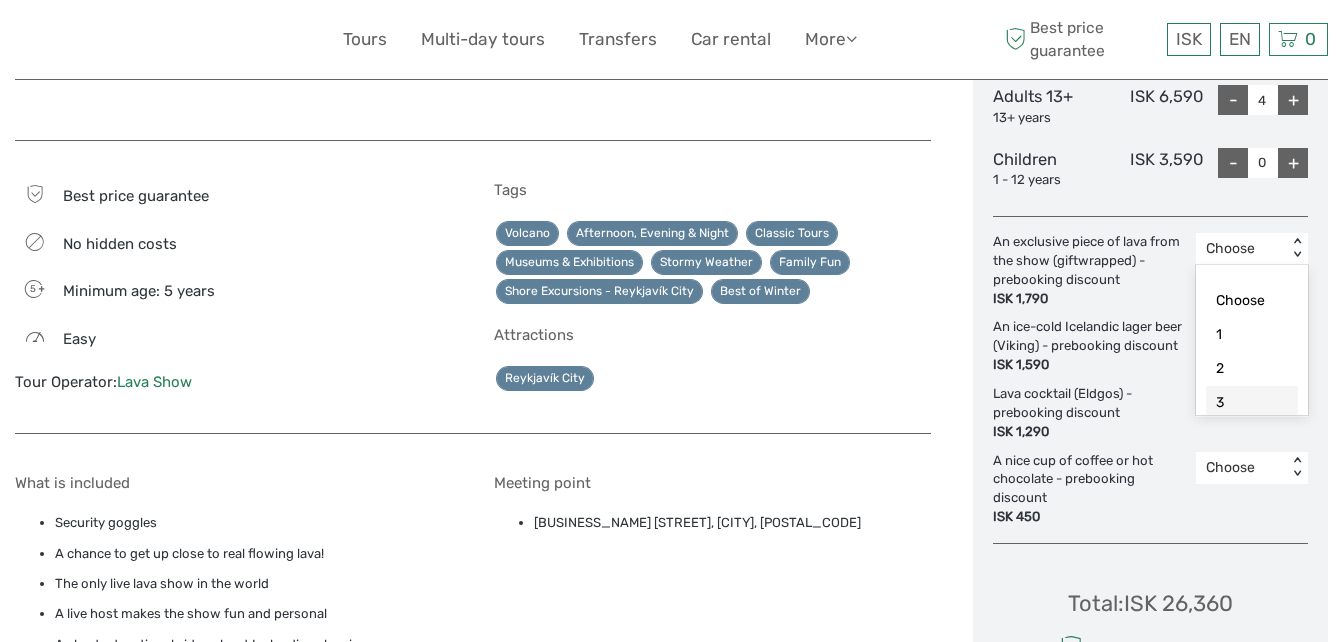 click on "3" at bounding box center [1252, 403] 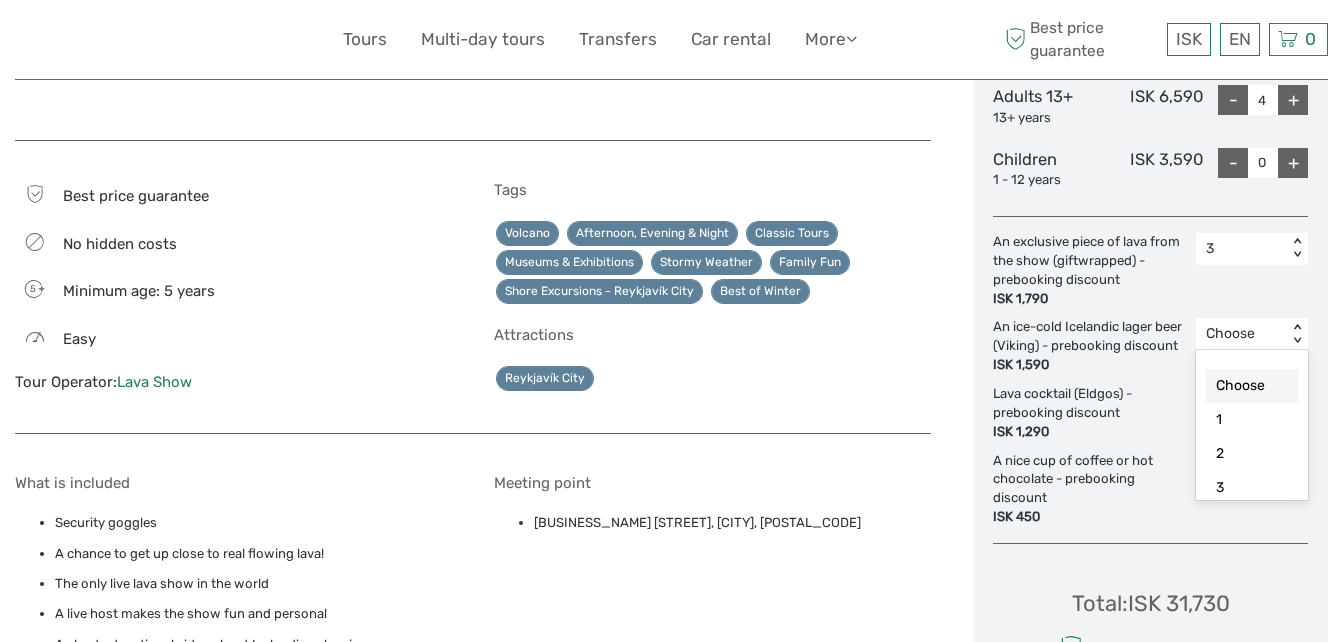 click on "< >" at bounding box center (1297, 334) 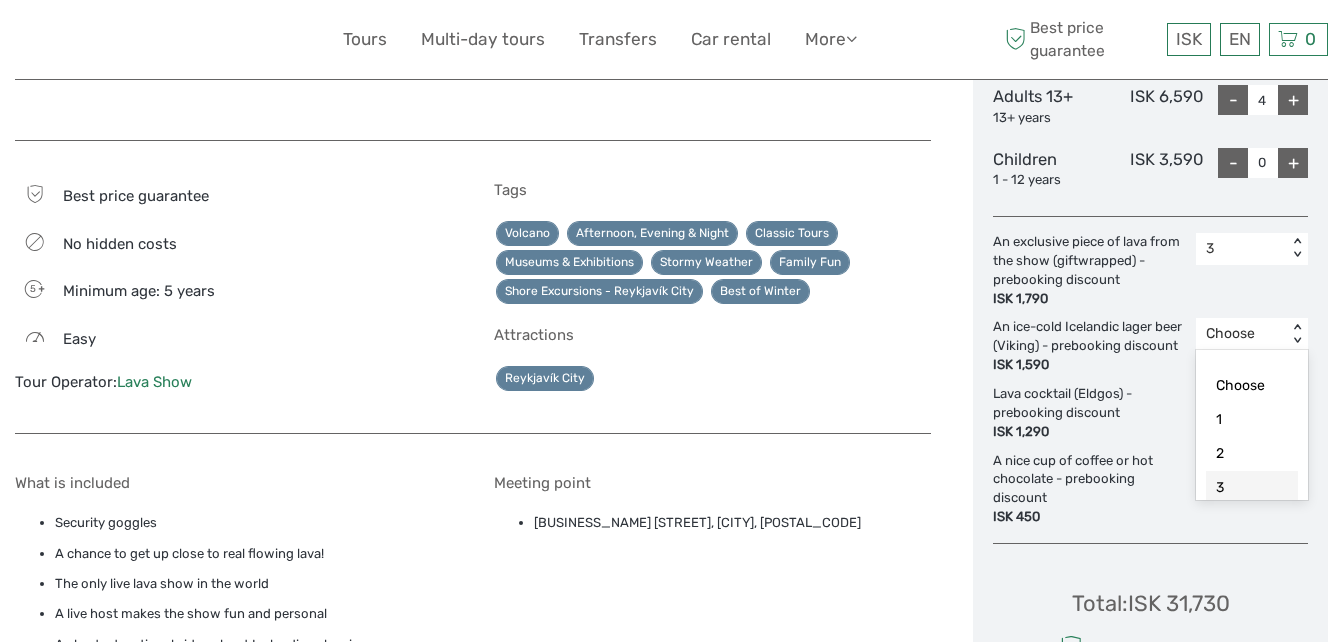 click on "3" at bounding box center [1252, 488] 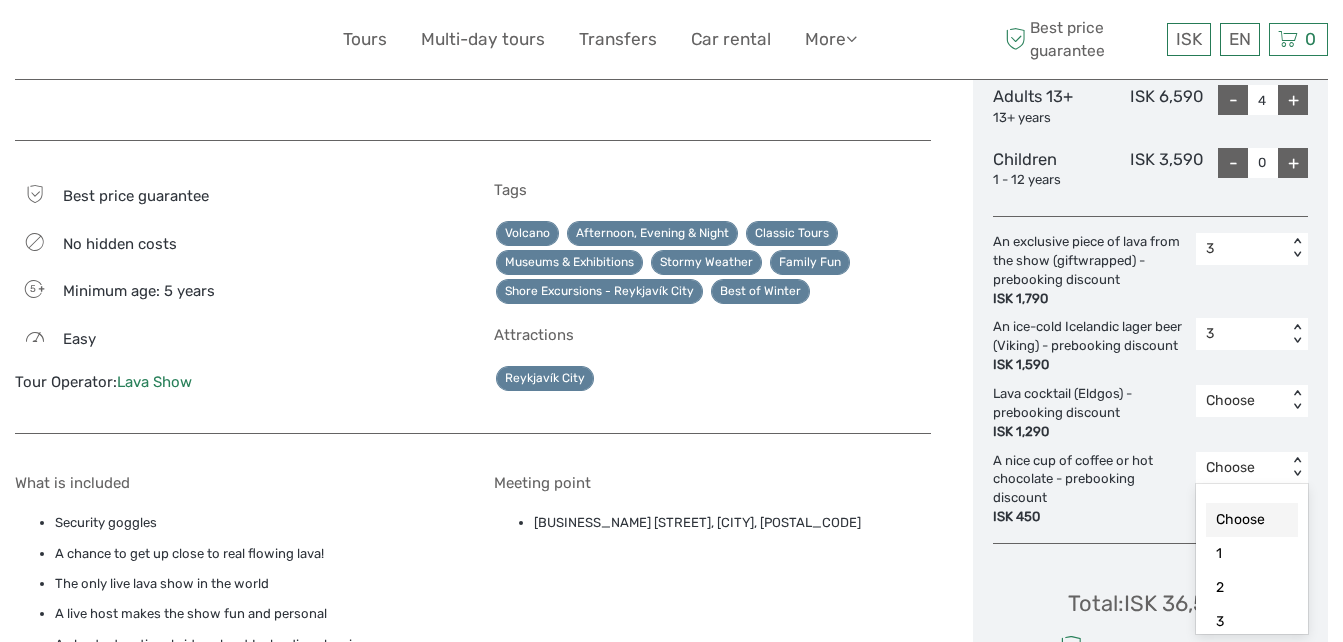 click on "< >" at bounding box center [1297, 467] 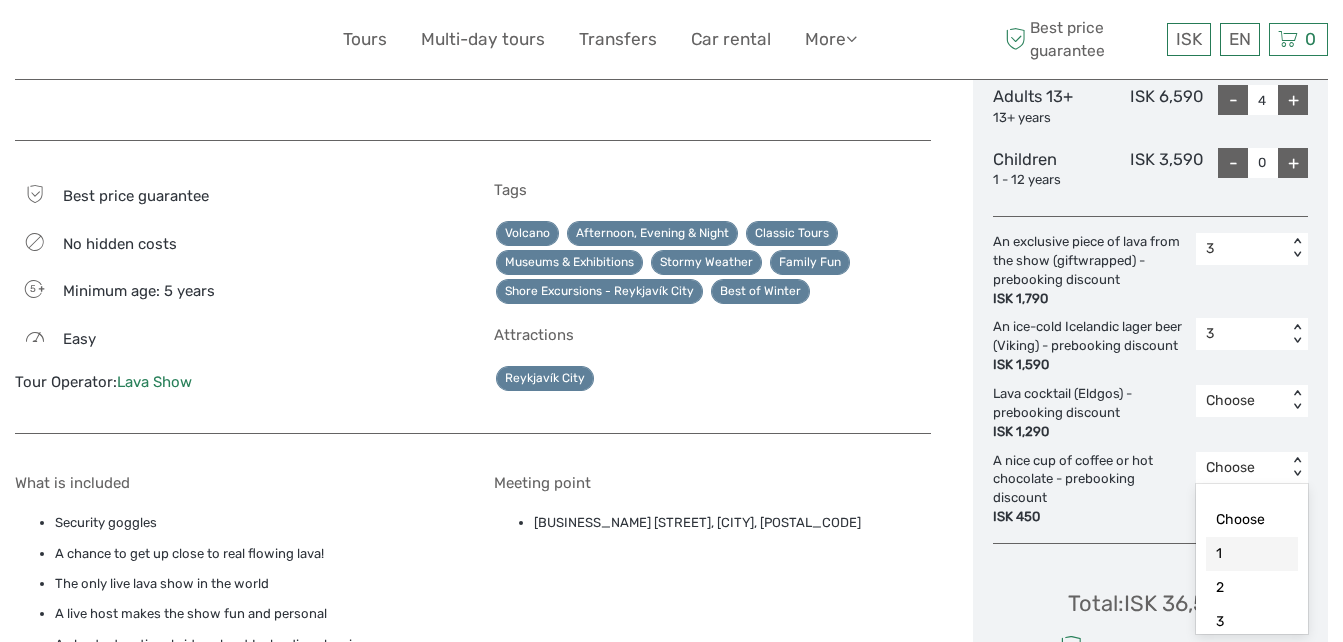 click on "1" at bounding box center [1252, 554] 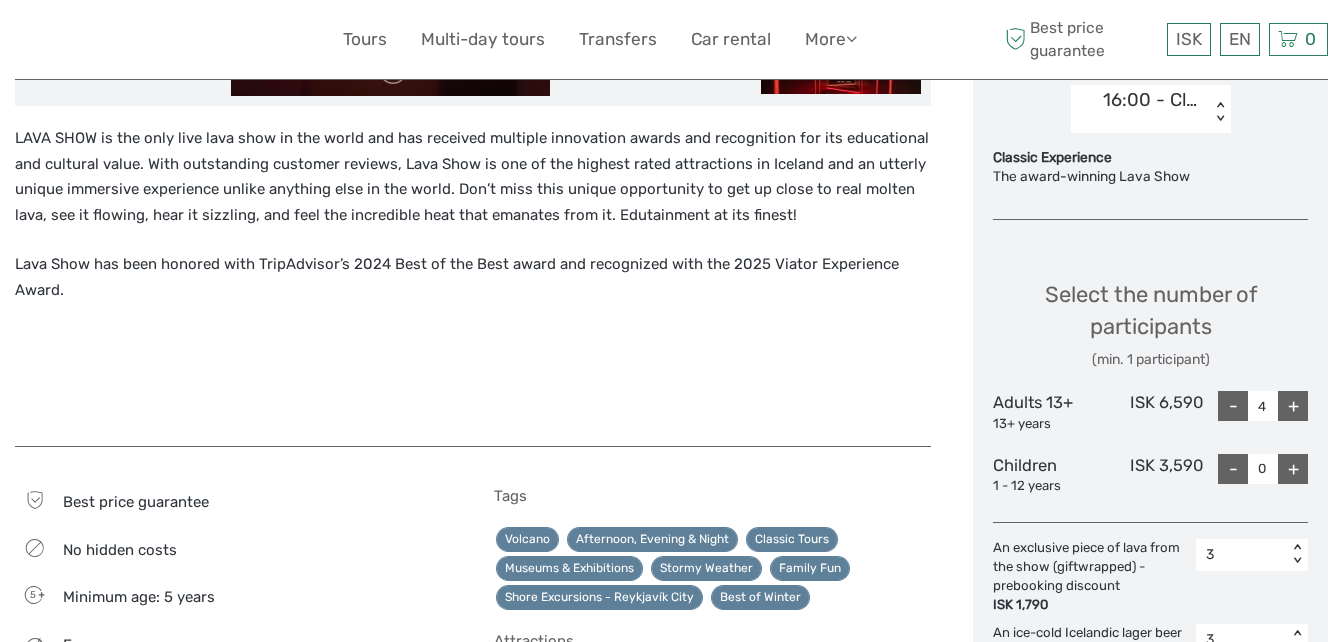 scroll, scrollTop: 672, scrollLeft: 0, axis: vertical 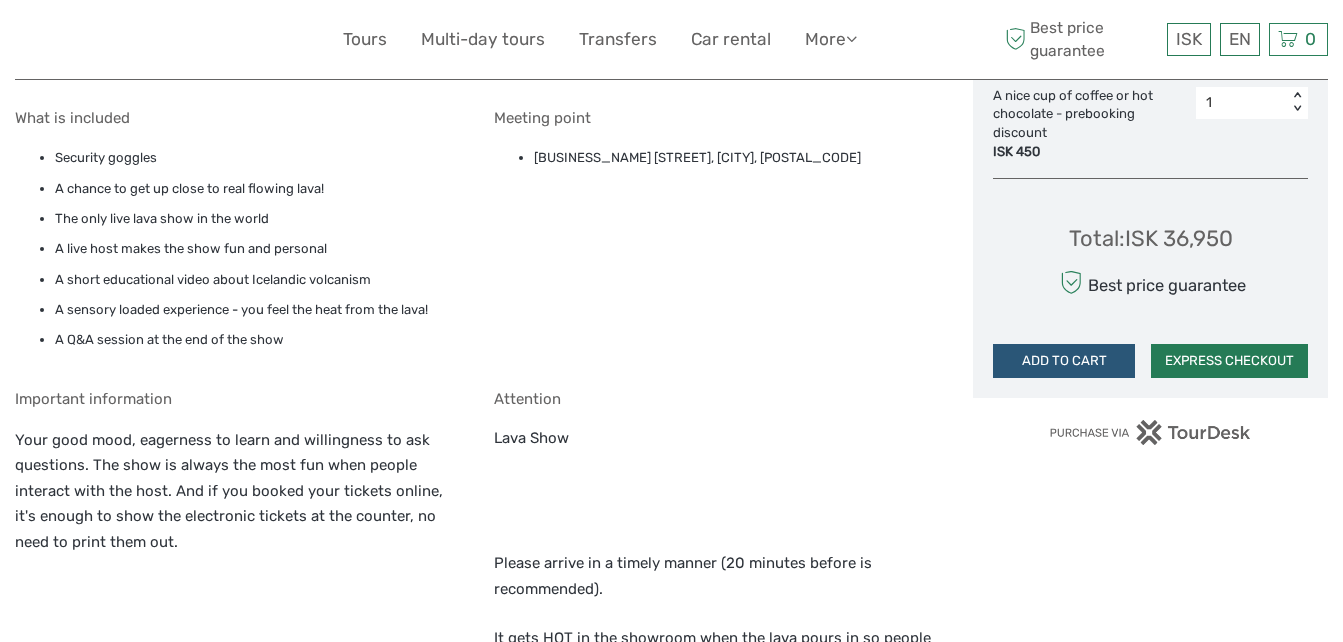 click on "EXPRESS CHECKOUT" at bounding box center [1229, 361] 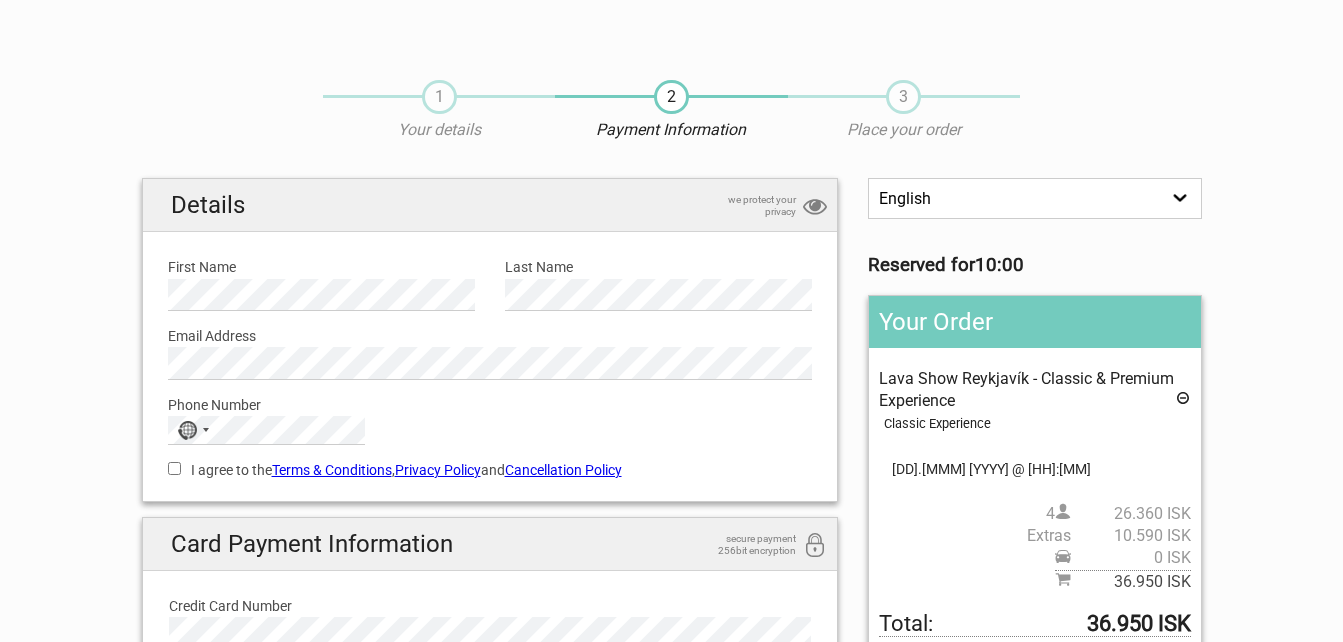 scroll, scrollTop: 0, scrollLeft: 0, axis: both 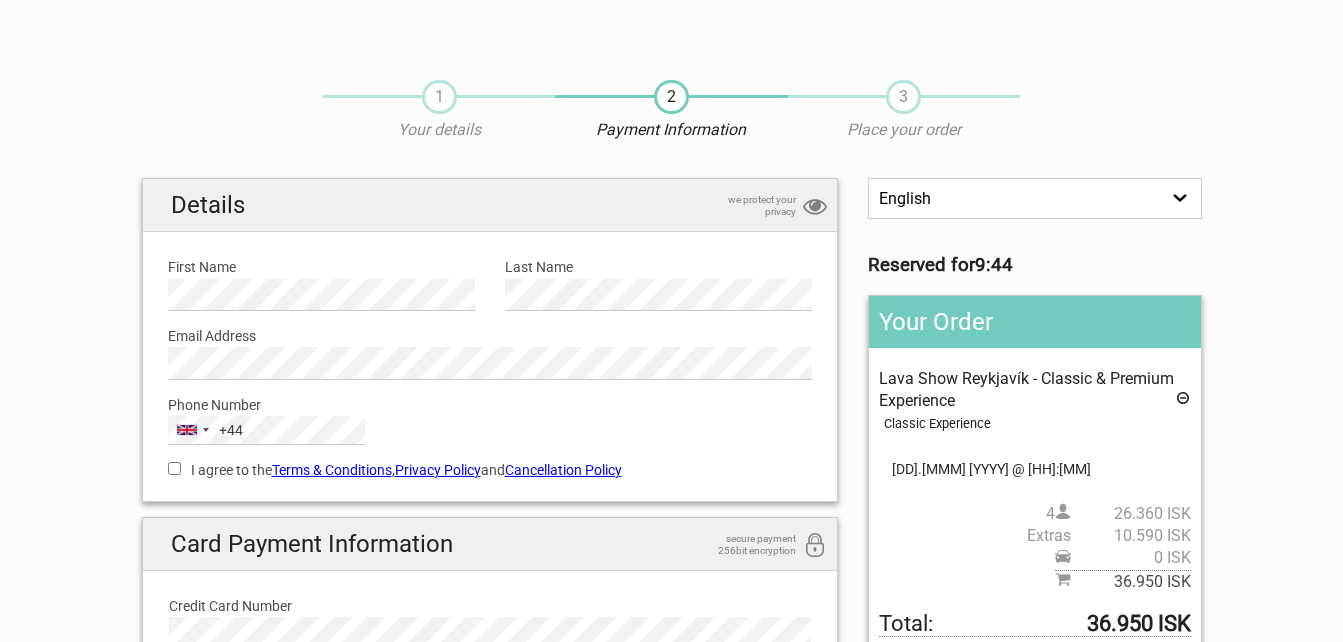click on "I agree to the  Terms & Conditions ,  Privacy Policy  and  Cancellation Policy" at bounding box center (174, 468) 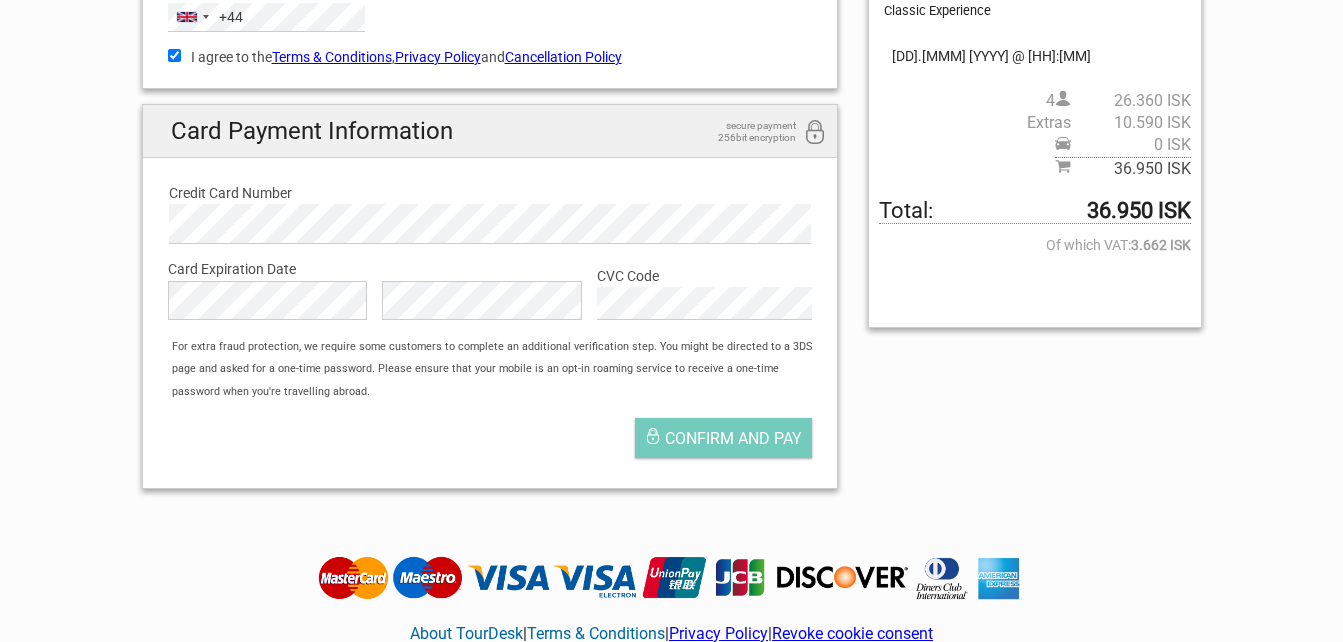 scroll, scrollTop: 466, scrollLeft: 0, axis: vertical 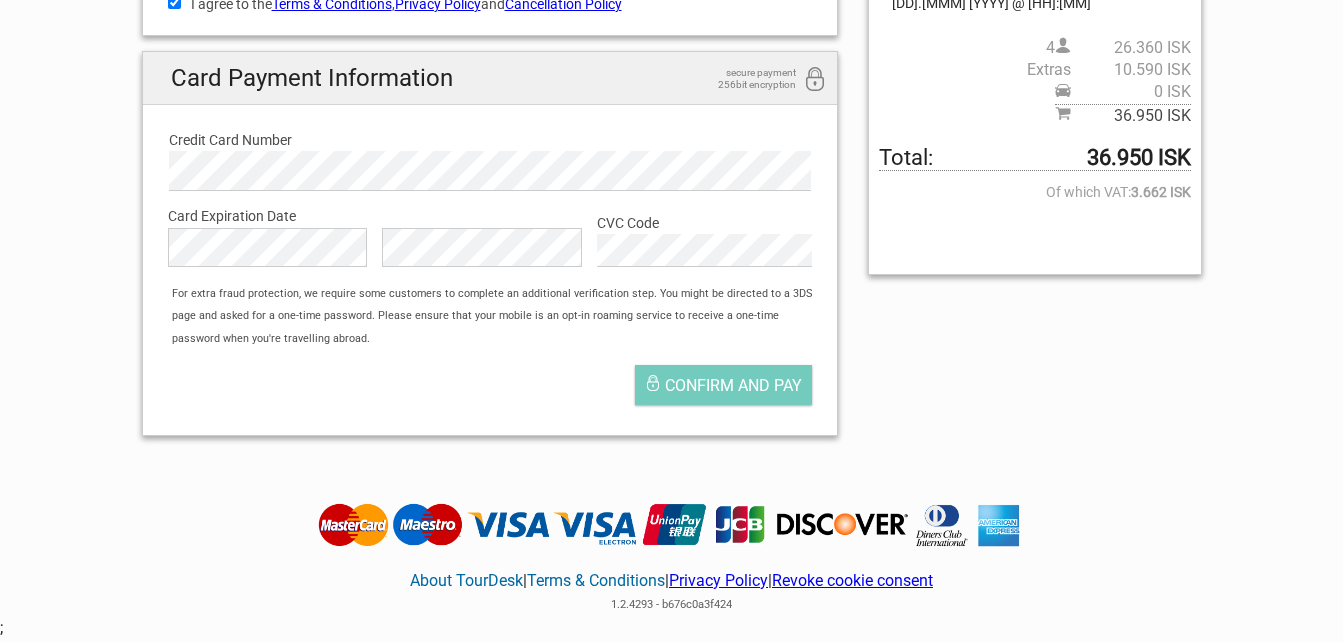 click on "CVC Code" at bounding box center [704, 223] 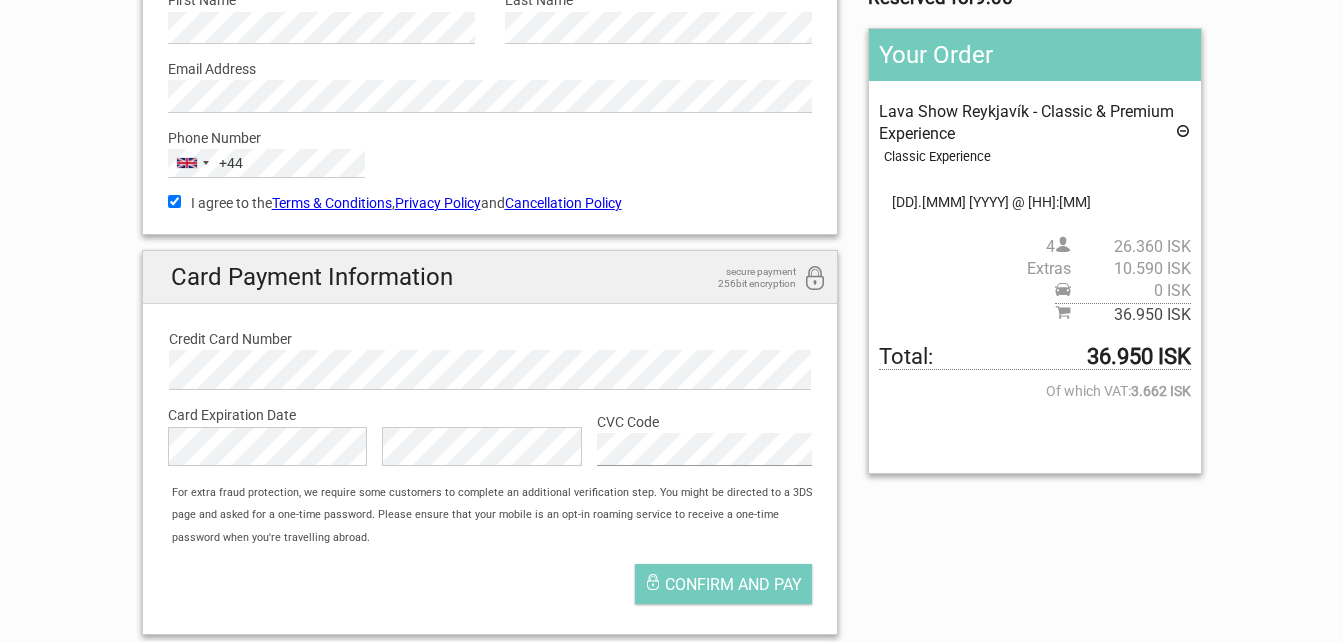 scroll, scrollTop: 227, scrollLeft: 0, axis: vertical 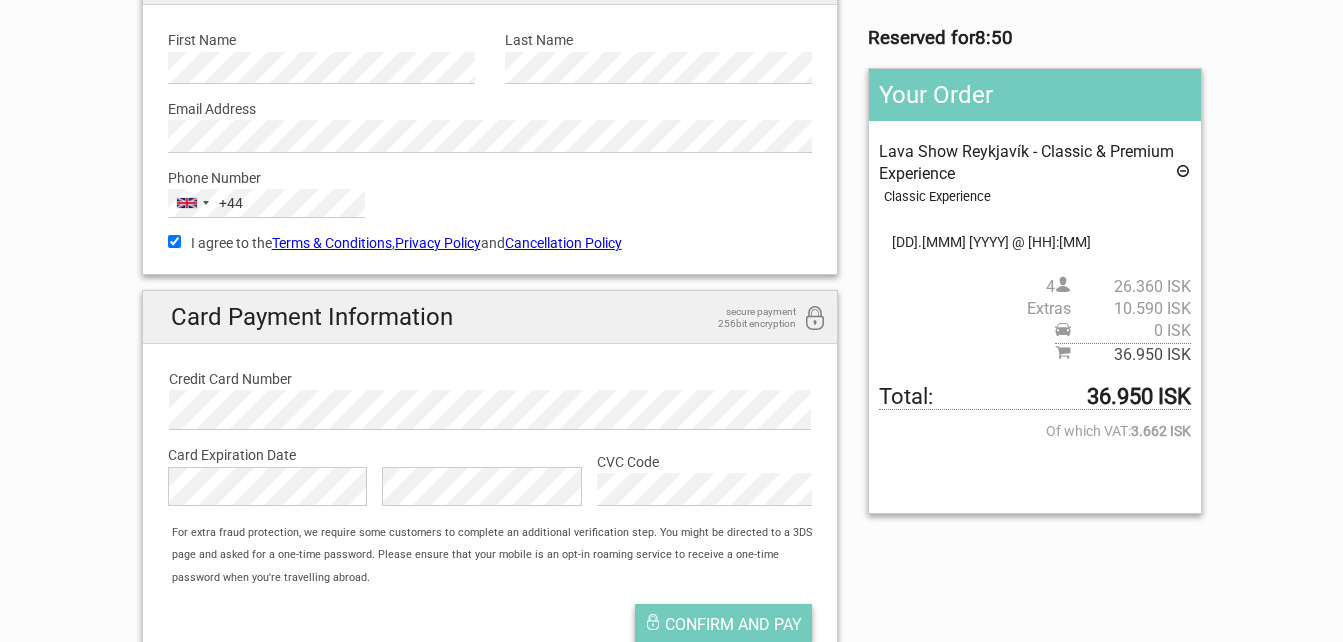 click on "Confirm and pay" at bounding box center (733, 624) 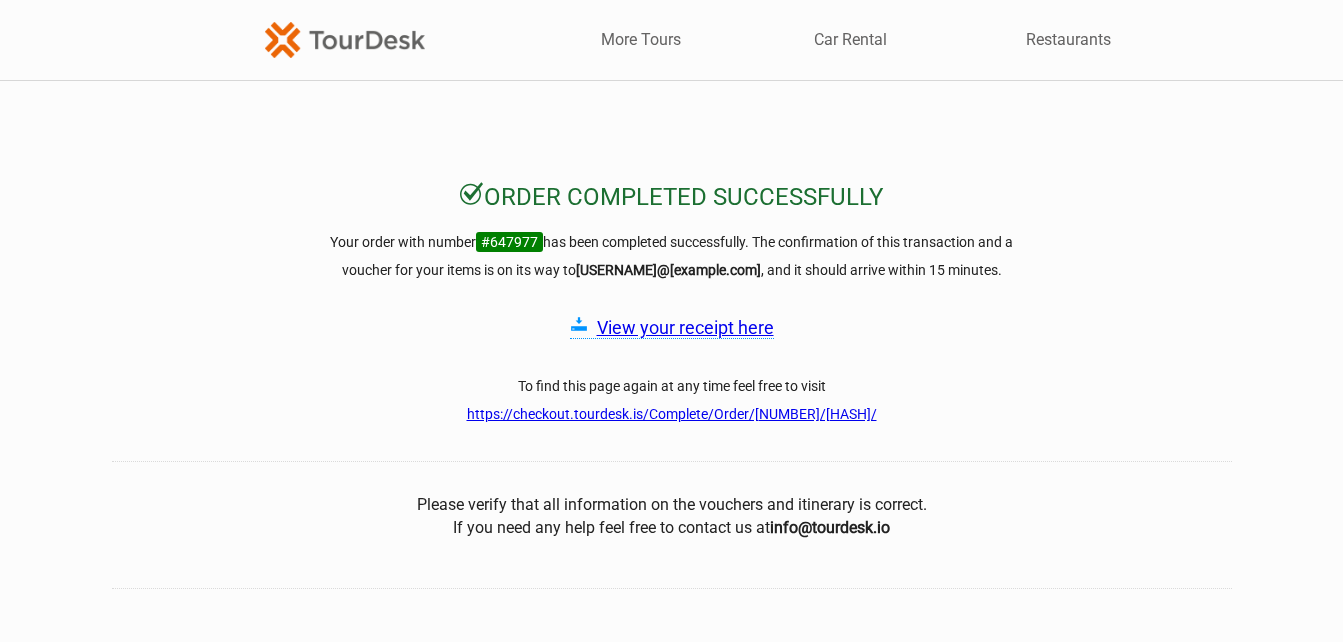scroll, scrollTop: 0, scrollLeft: 0, axis: both 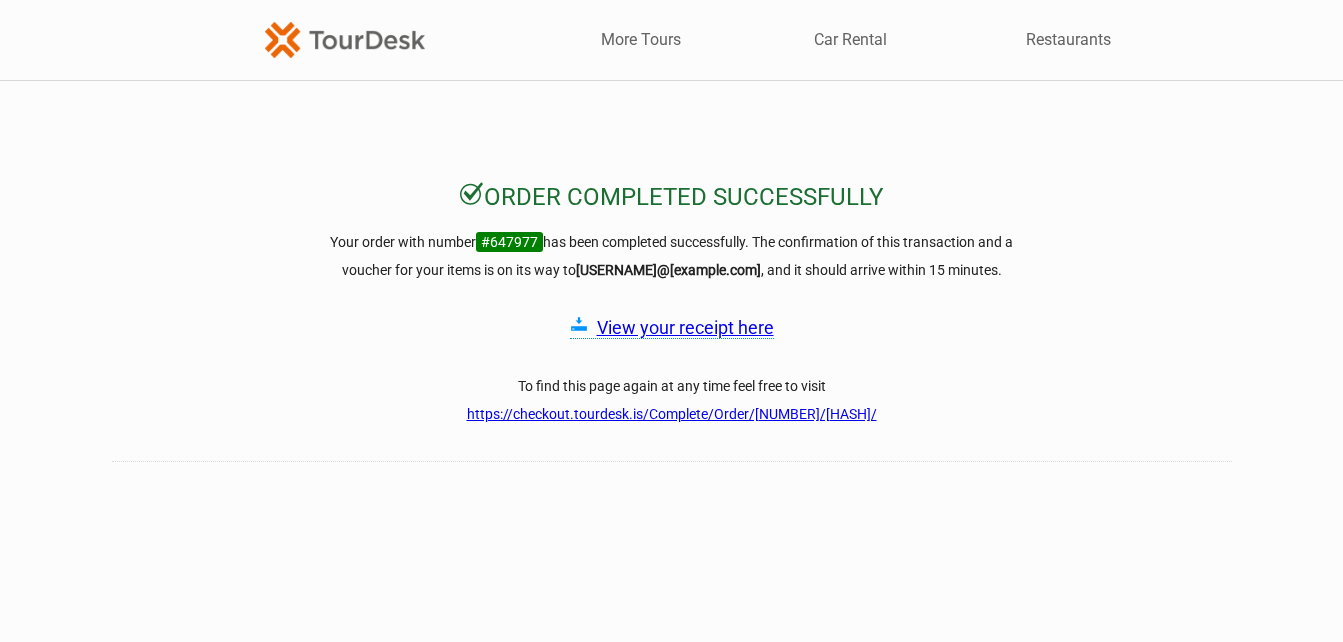 click on "View your receipt here" at bounding box center [685, 327] 